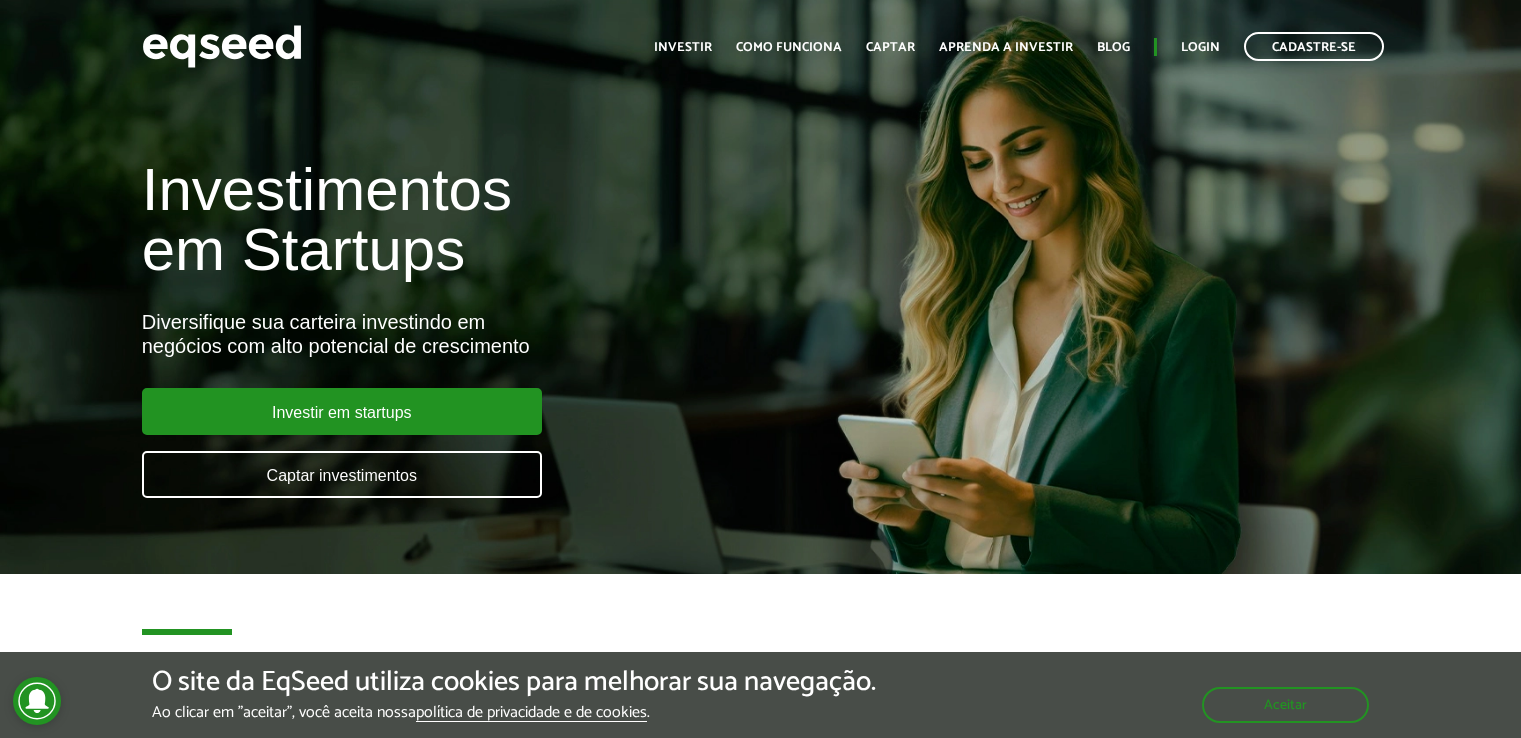 scroll, scrollTop: 0, scrollLeft: 0, axis: both 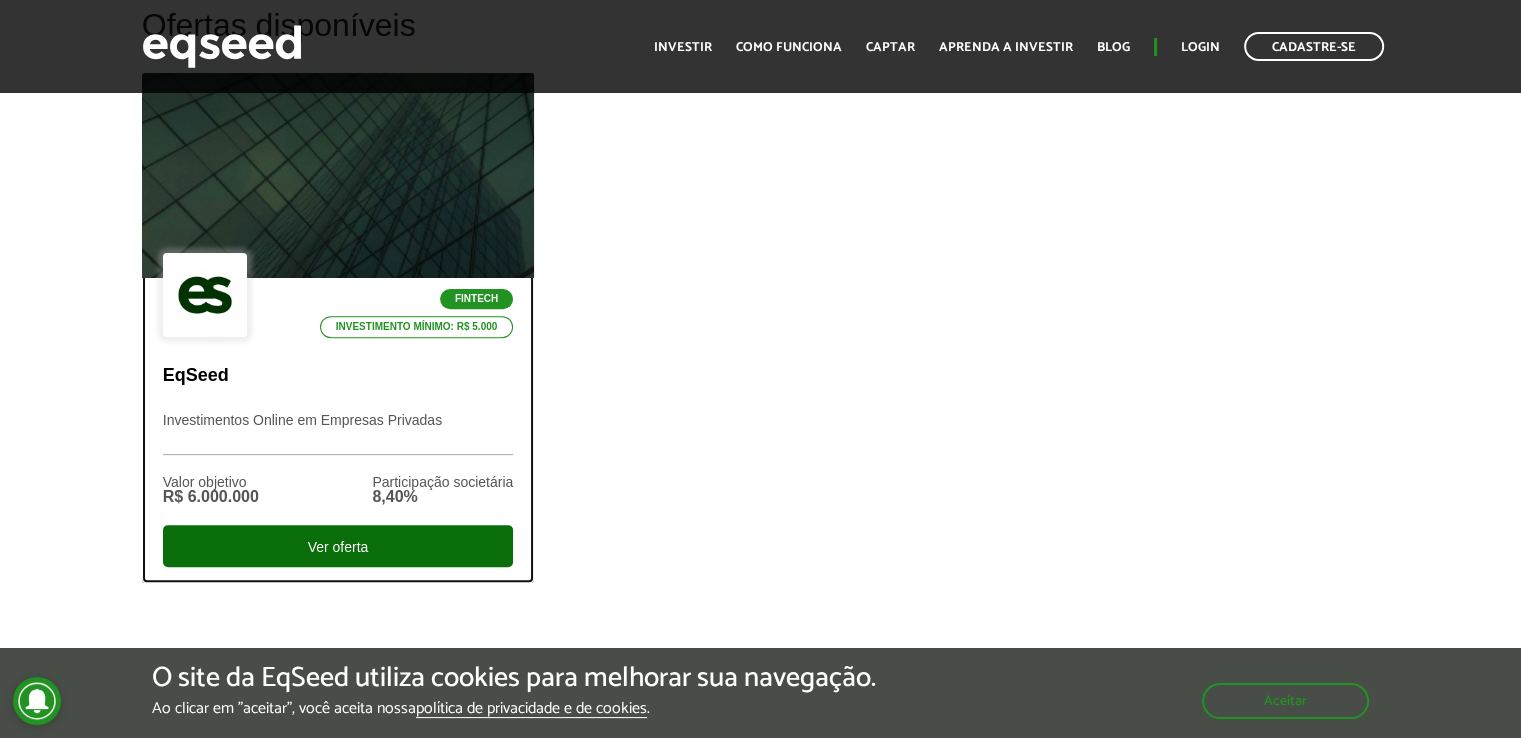 click on "Ver oferta" at bounding box center (338, 546) 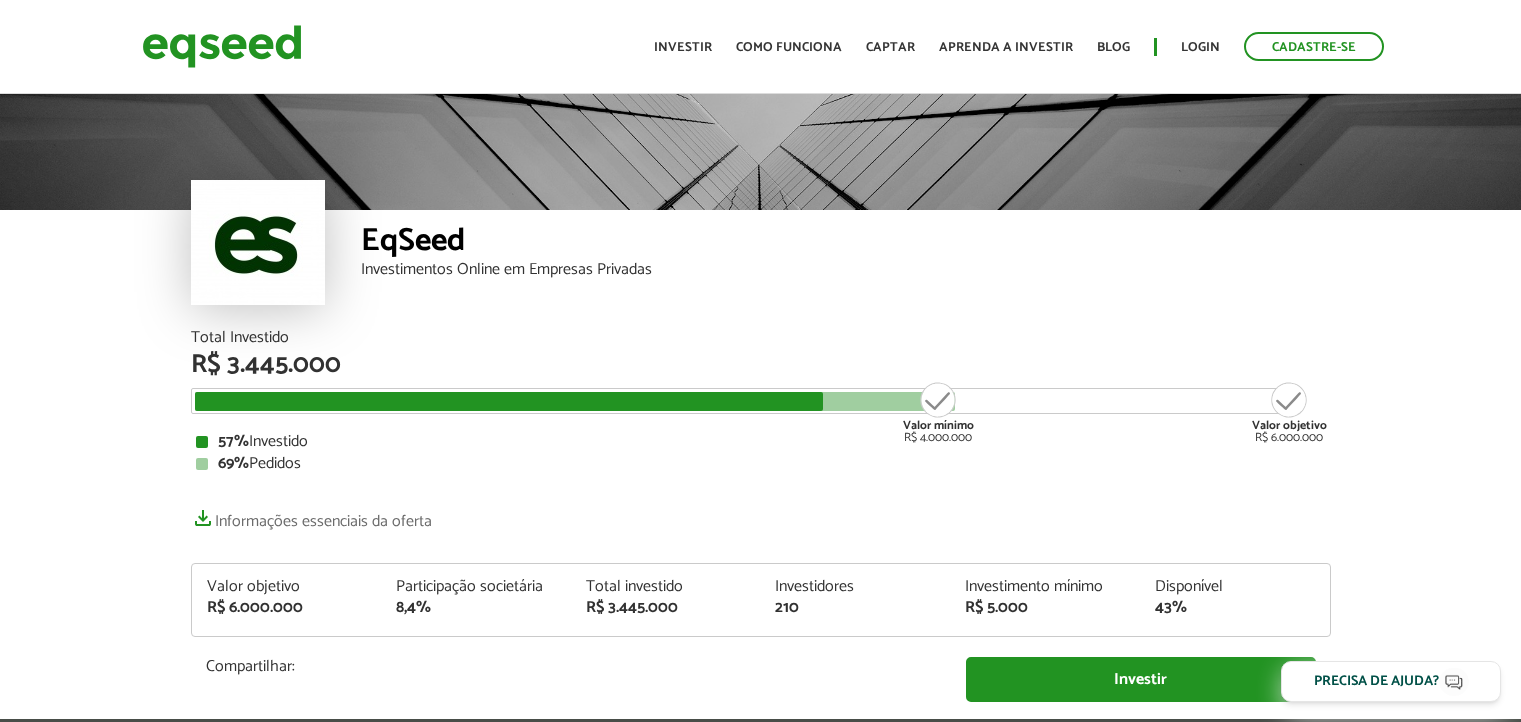 scroll, scrollTop: 0, scrollLeft: 0, axis: both 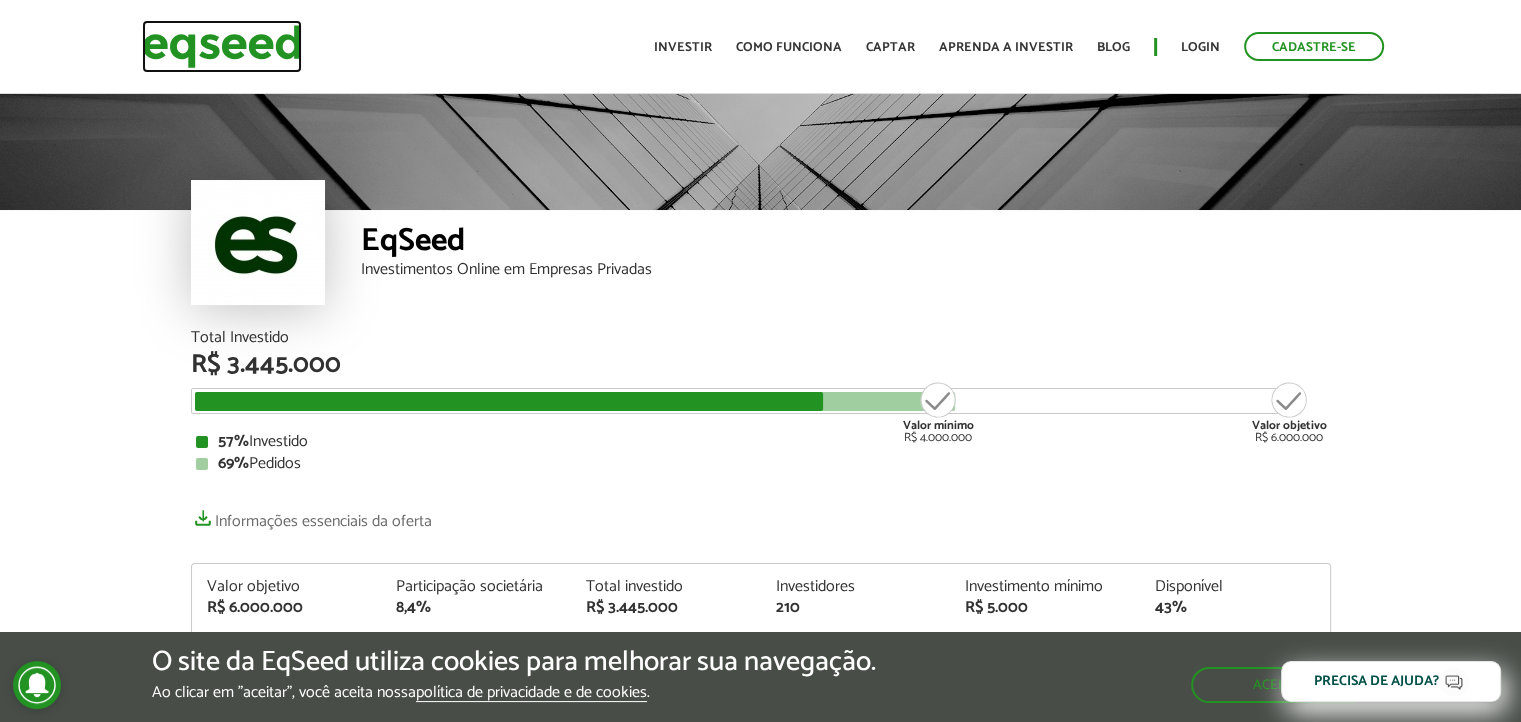 click at bounding box center [222, 46] 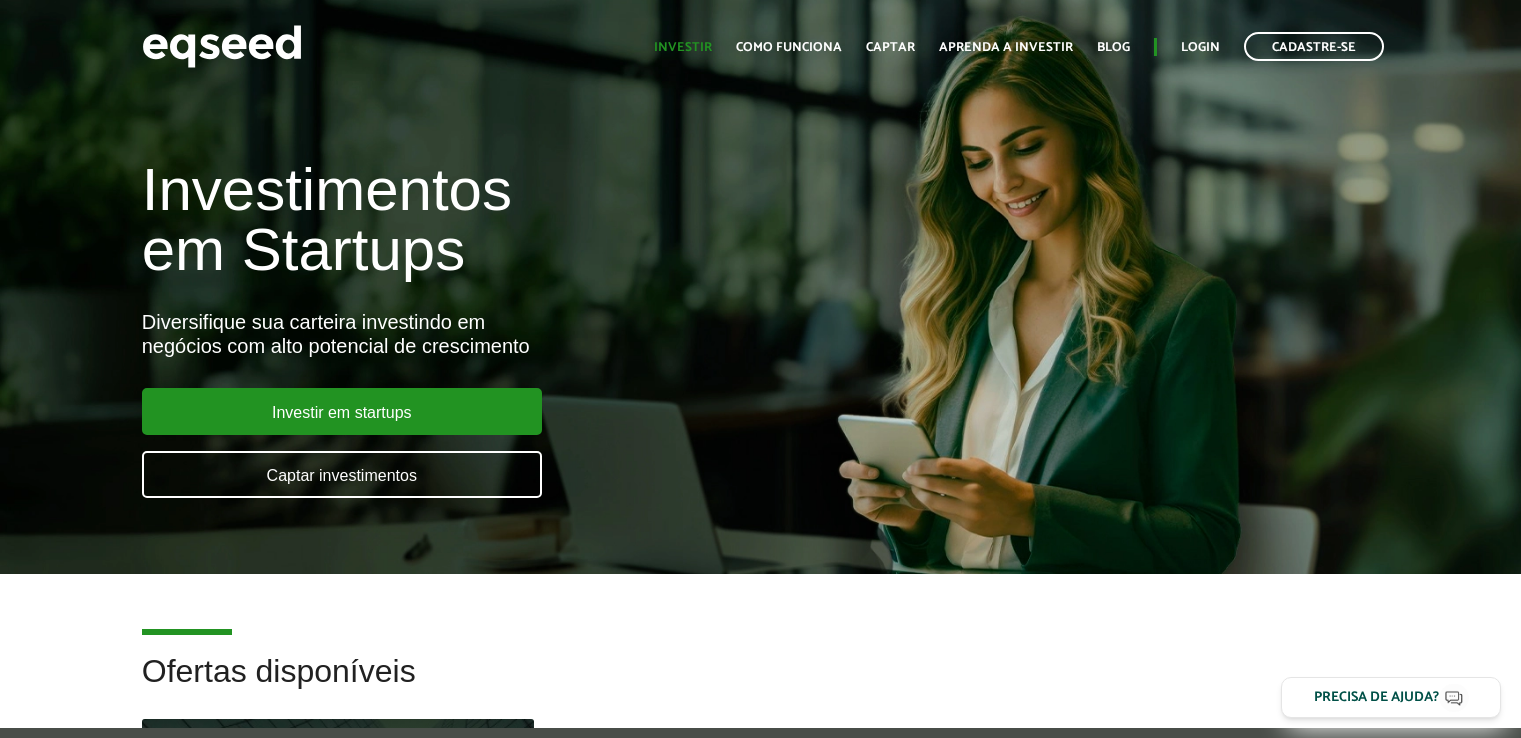 scroll, scrollTop: 0, scrollLeft: 0, axis: both 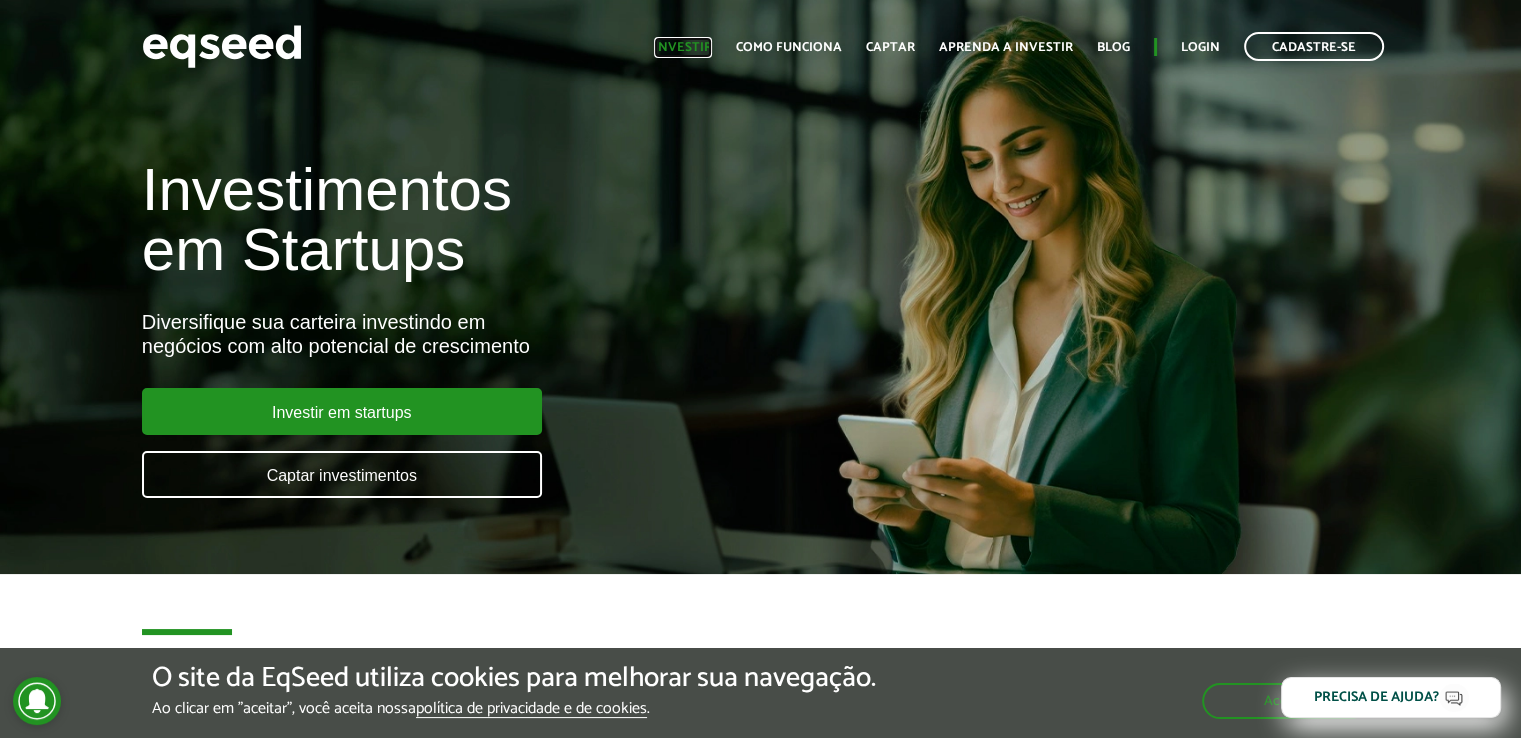 click on "Investir" at bounding box center [683, 47] 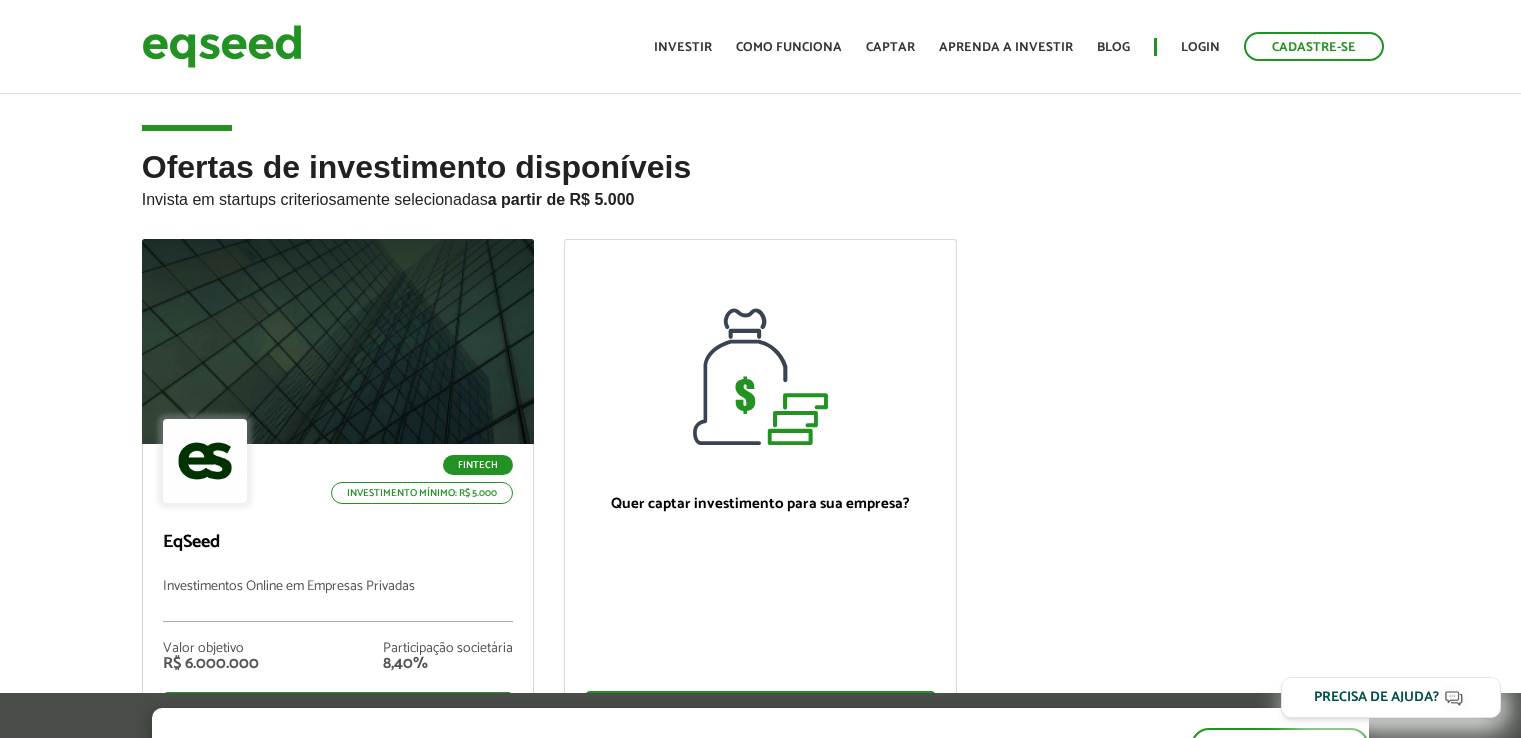 scroll, scrollTop: 0, scrollLeft: 0, axis: both 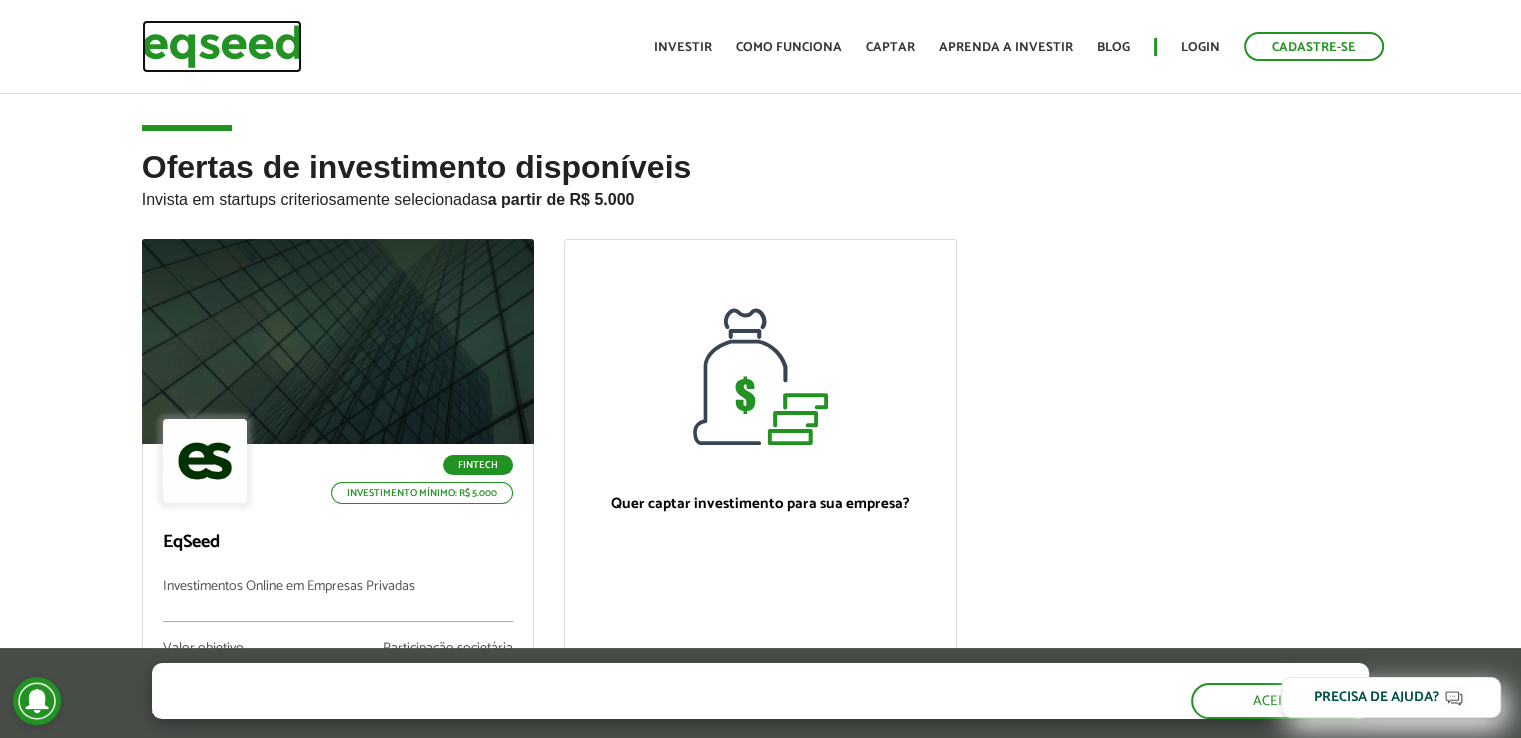 click at bounding box center (222, 46) 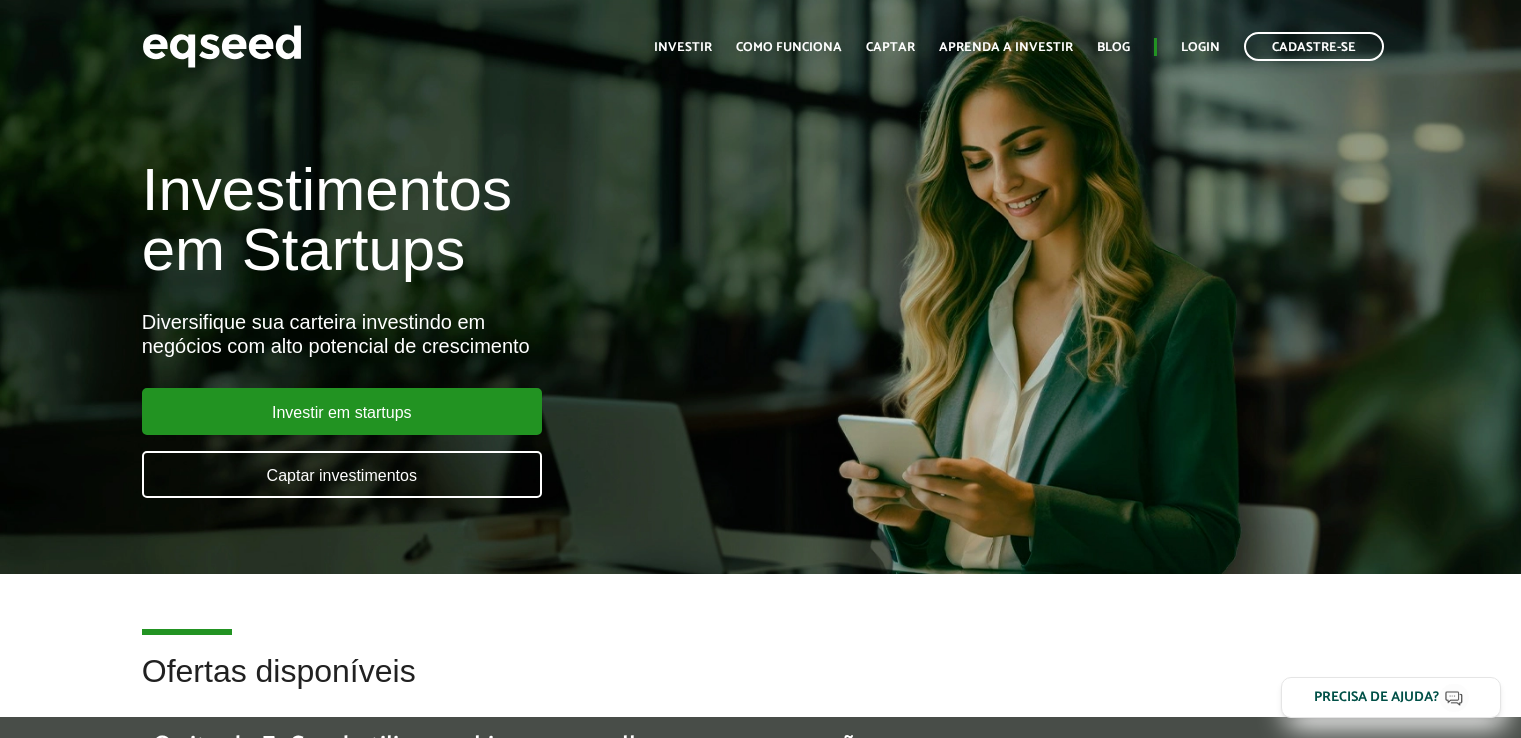 scroll, scrollTop: 0, scrollLeft: 0, axis: both 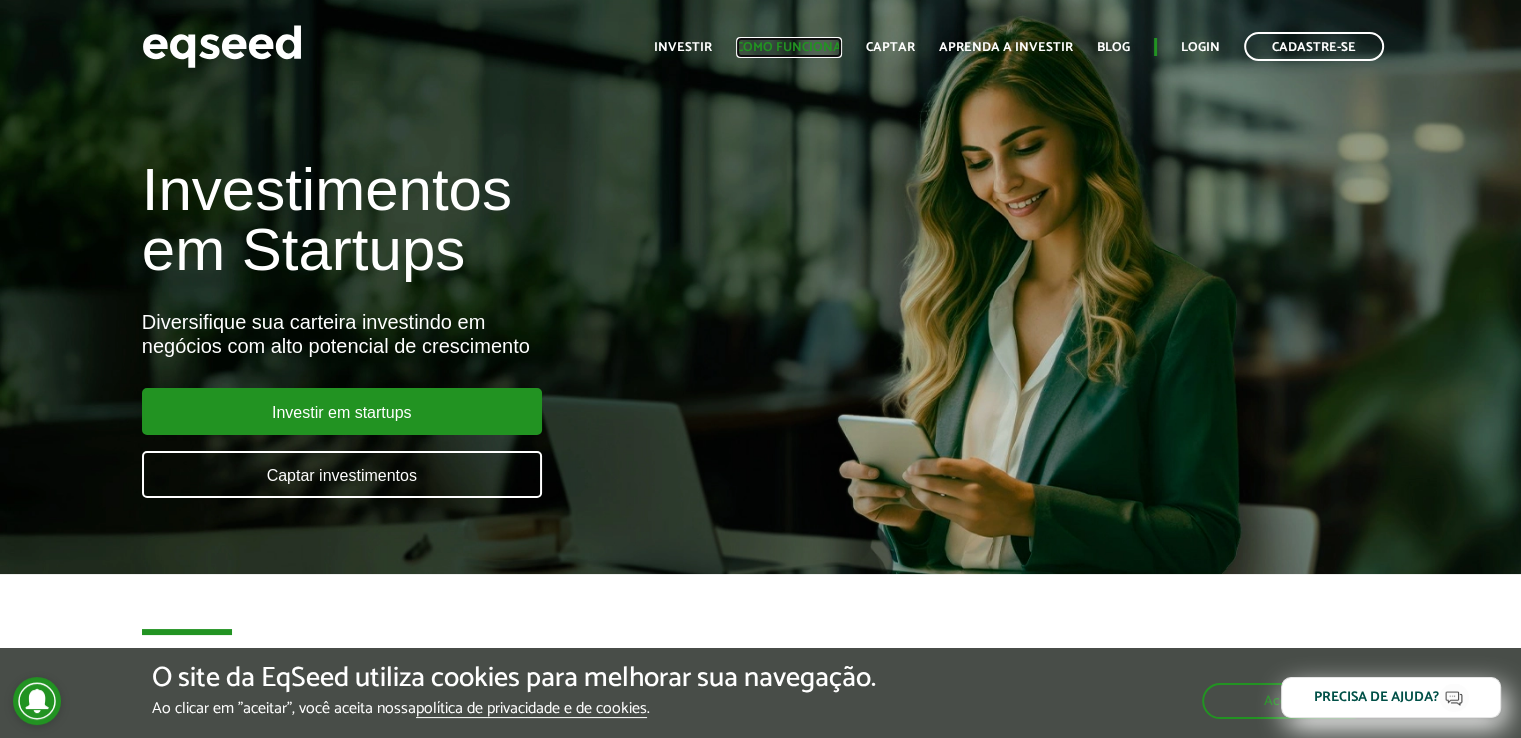 click on "Como funciona" at bounding box center (789, 47) 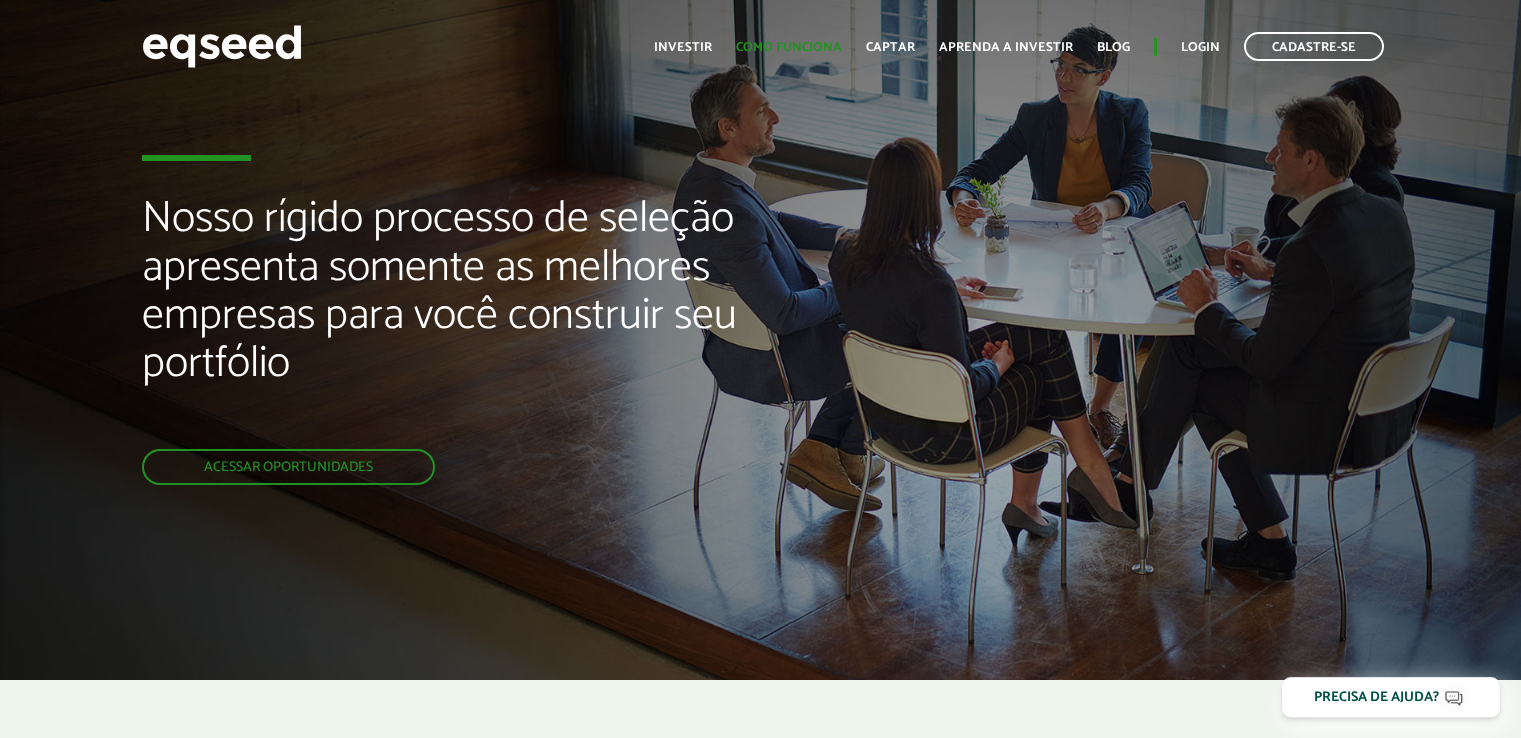 scroll, scrollTop: 0, scrollLeft: 0, axis: both 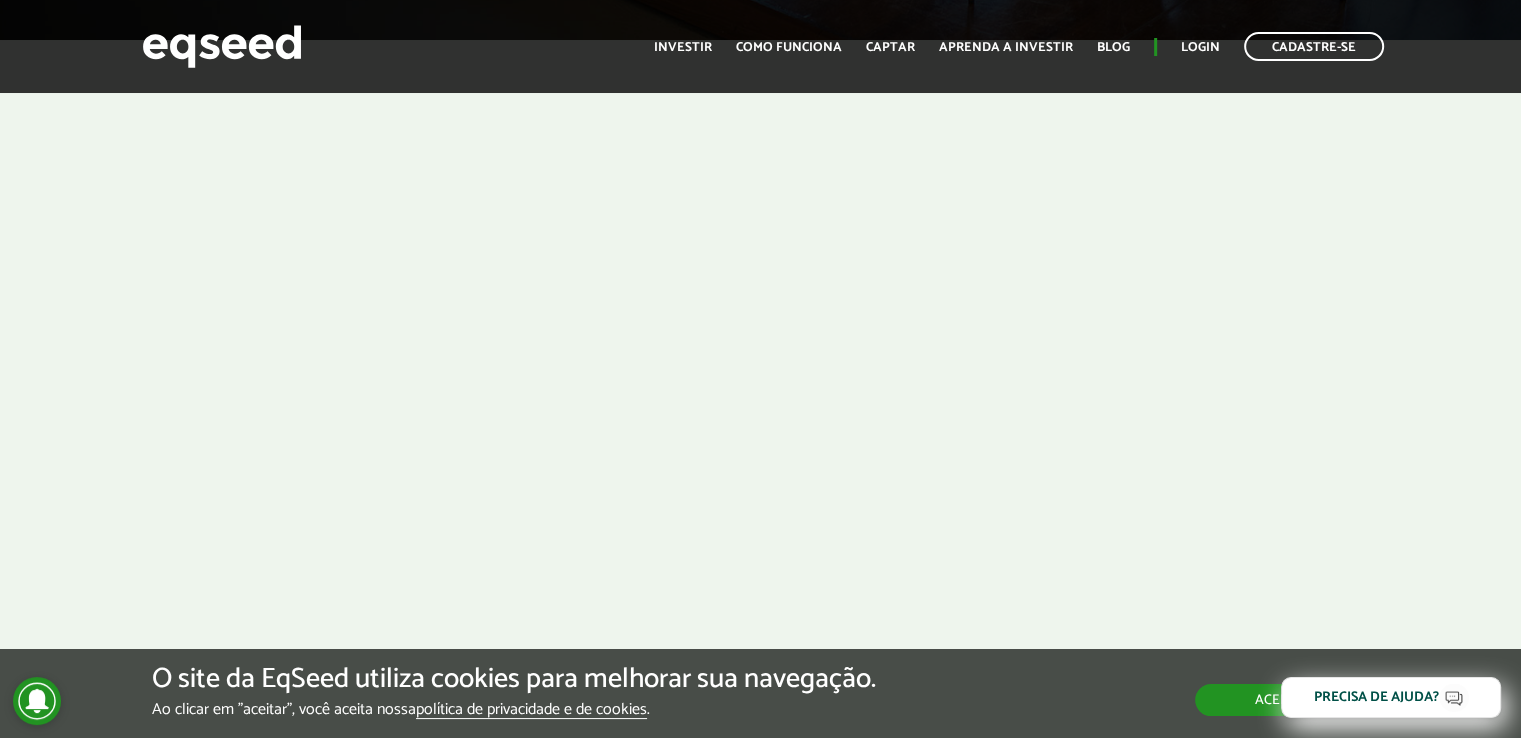 click on "Aceitar" at bounding box center (1282, 700) 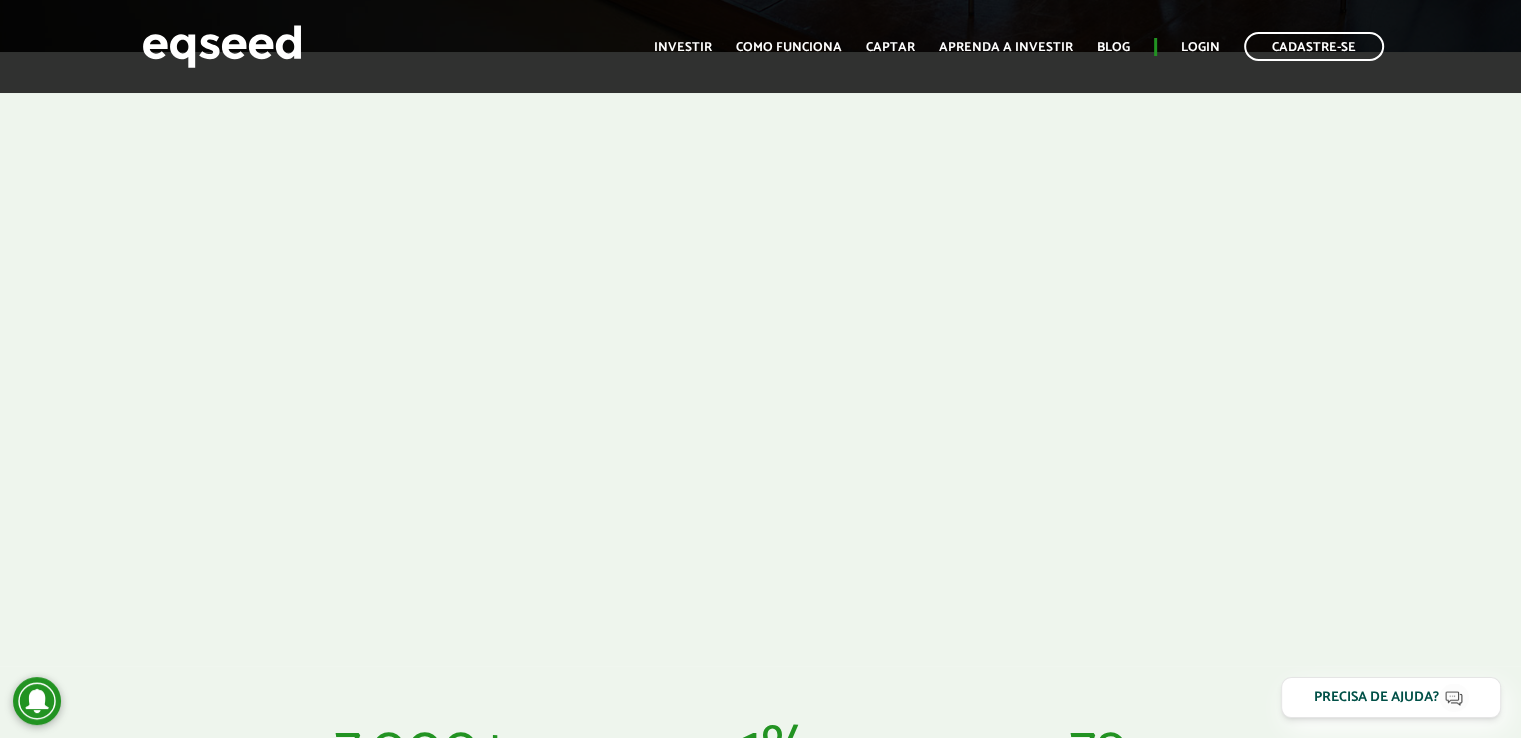 scroll, scrollTop: 0, scrollLeft: 0, axis: both 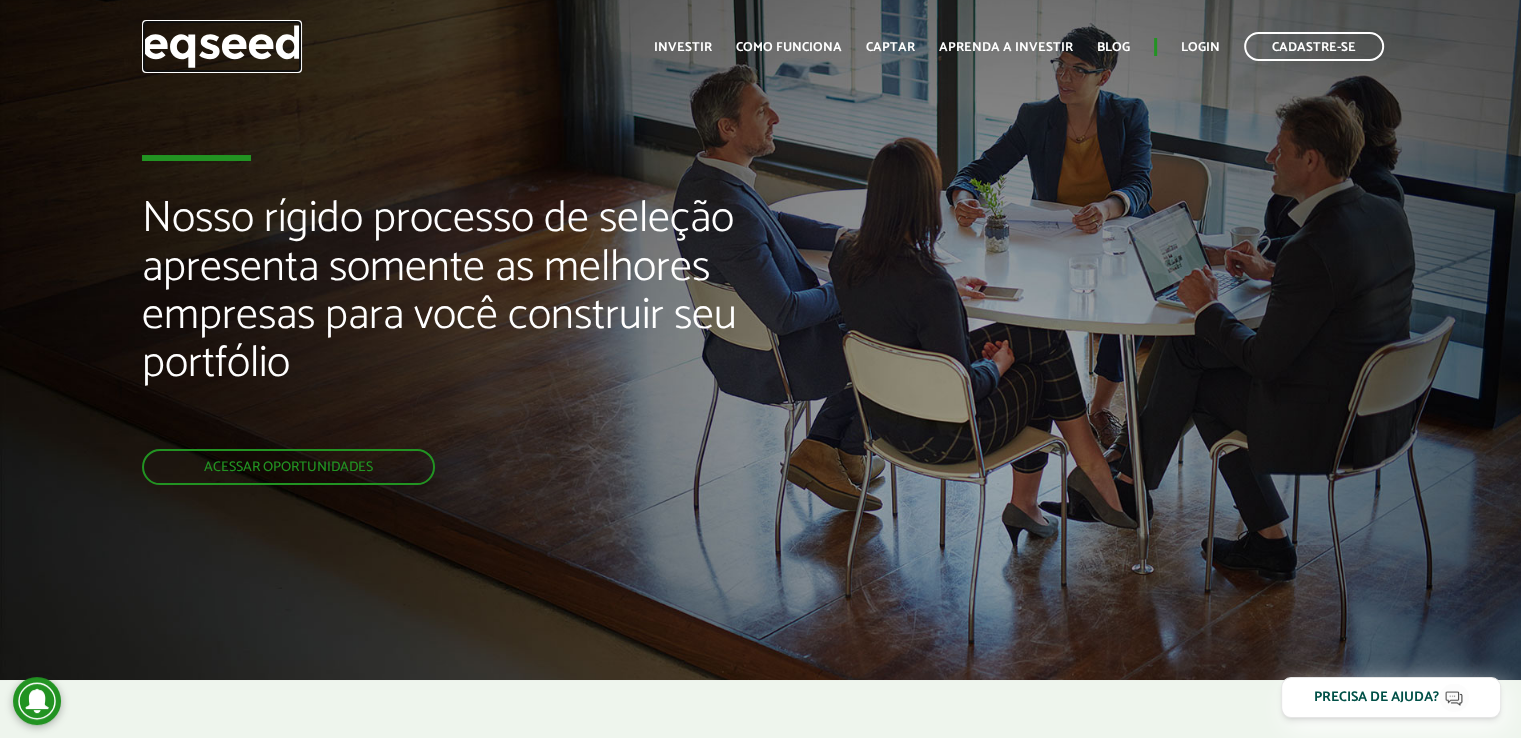 click at bounding box center [222, 46] 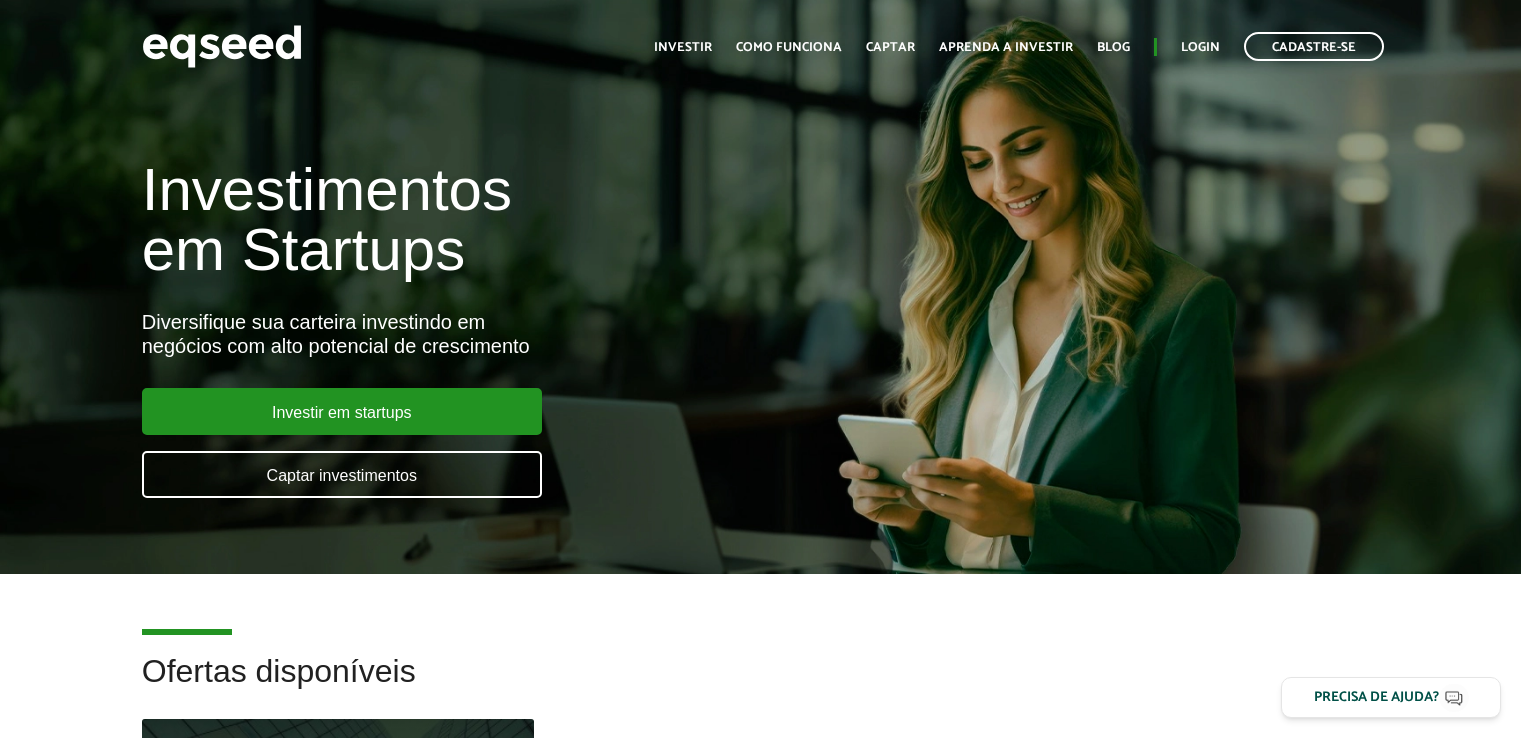 scroll, scrollTop: 0, scrollLeft: 0, axis: both 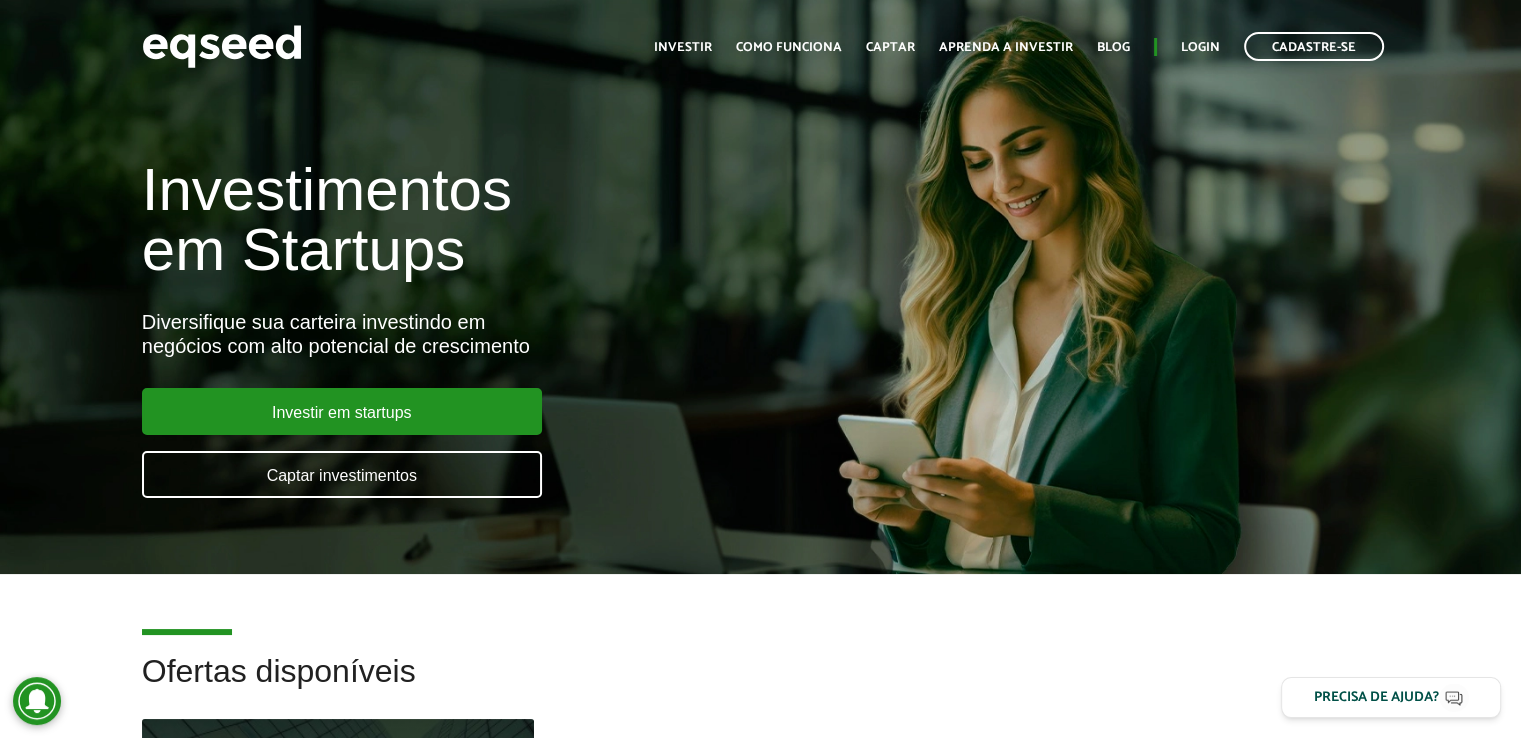 click on "Diversifique sua carteira investindo em negócios com alto potencial de crescimento" at bounding box center (507, 334) 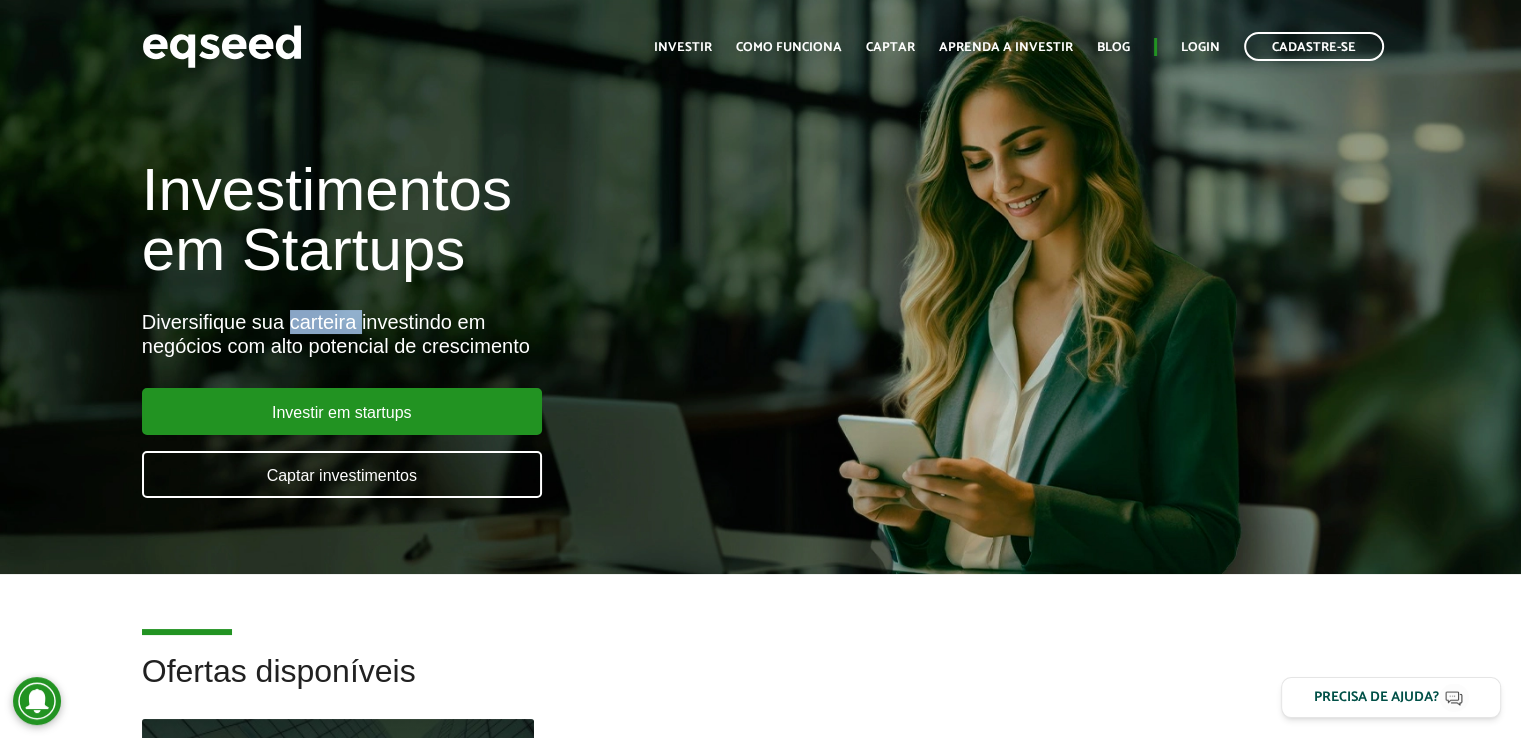 click on "Diversifique sua carteira investindo em negócios com alto potencial de crescimento" at bounding box center (507, 334) 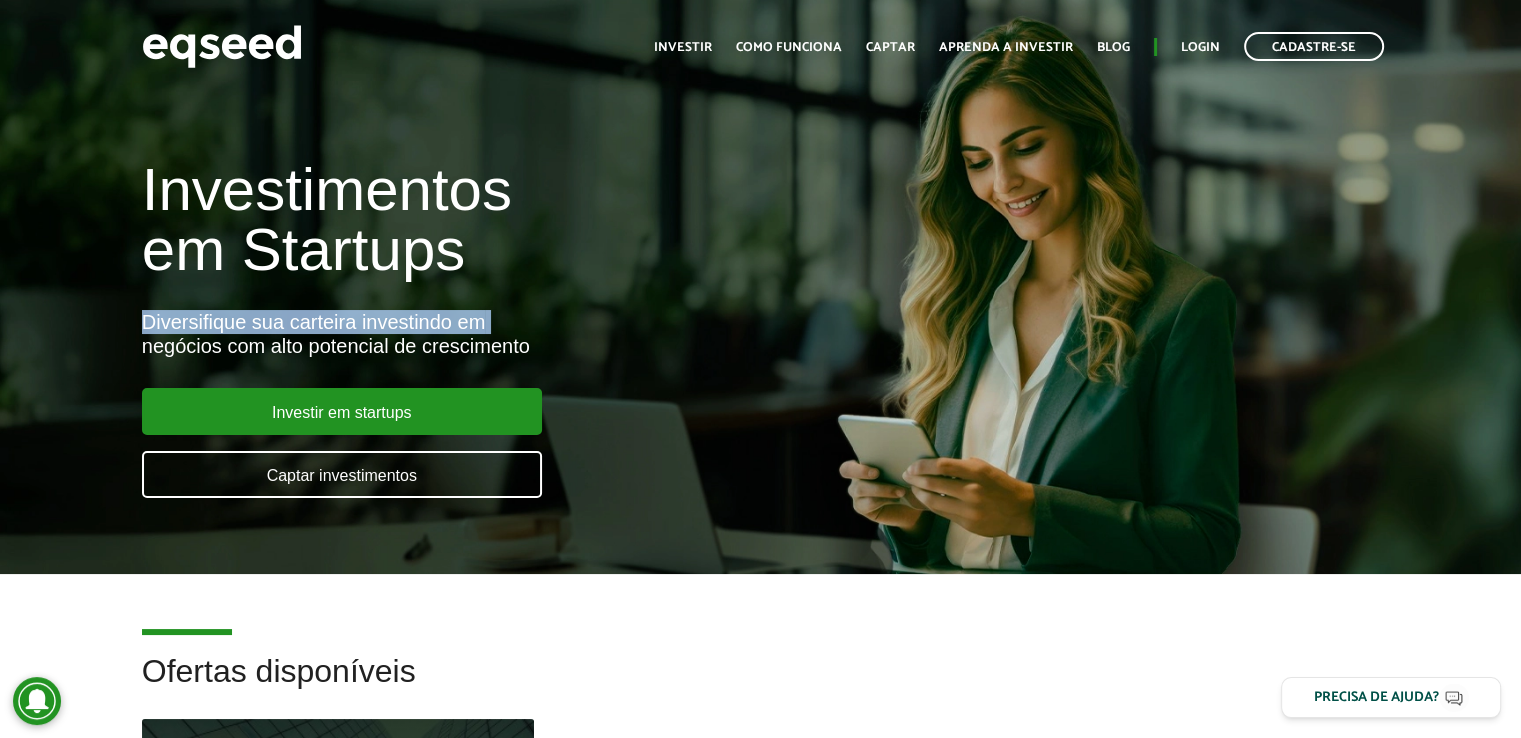 click on "Diversifique sua carteira investindo em negócios com alto potencial de crescimento" at bounding box center (507, 334) 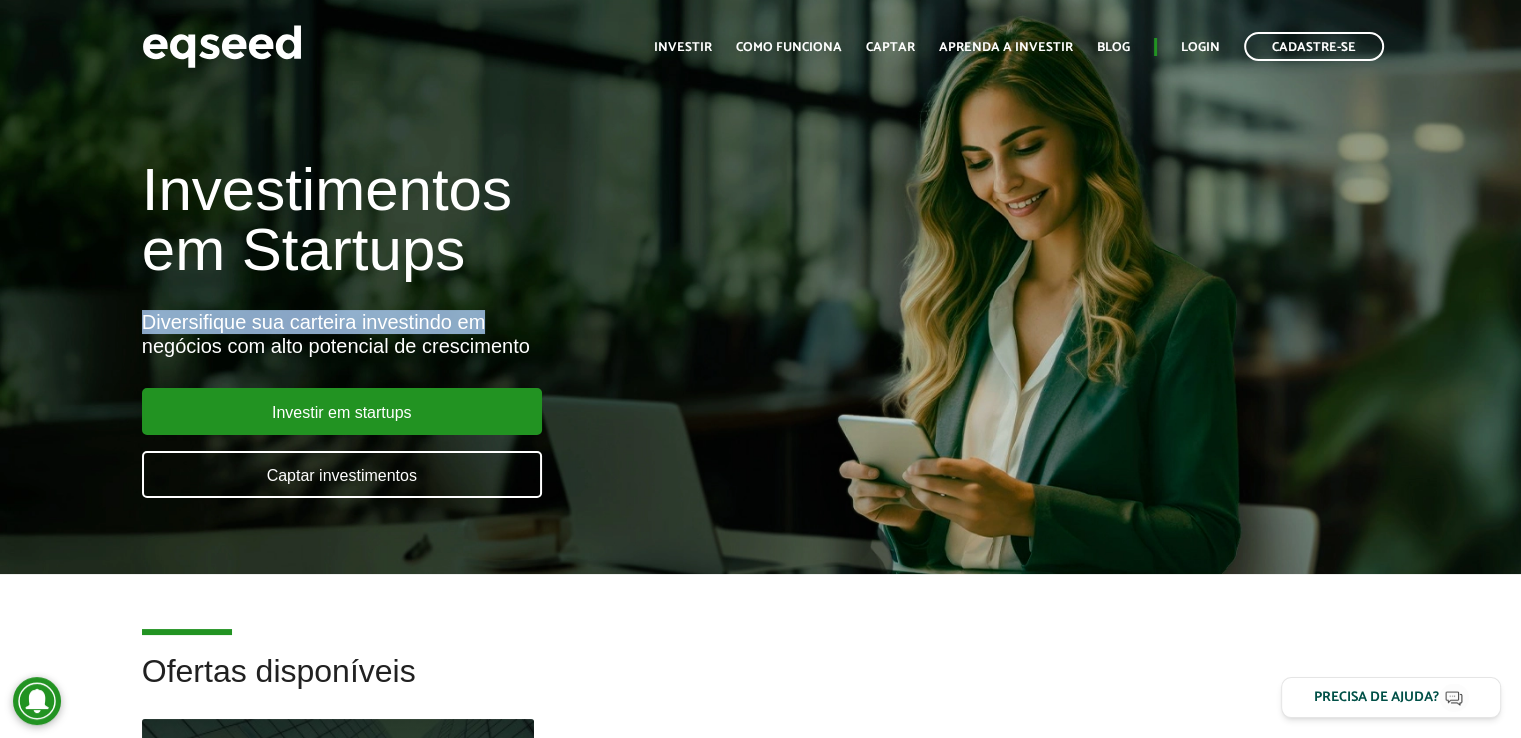 drag, startPoint x: 142, startPoint y: 322, endPoint x: 465, endPoint y: 325, distance: 323.01395 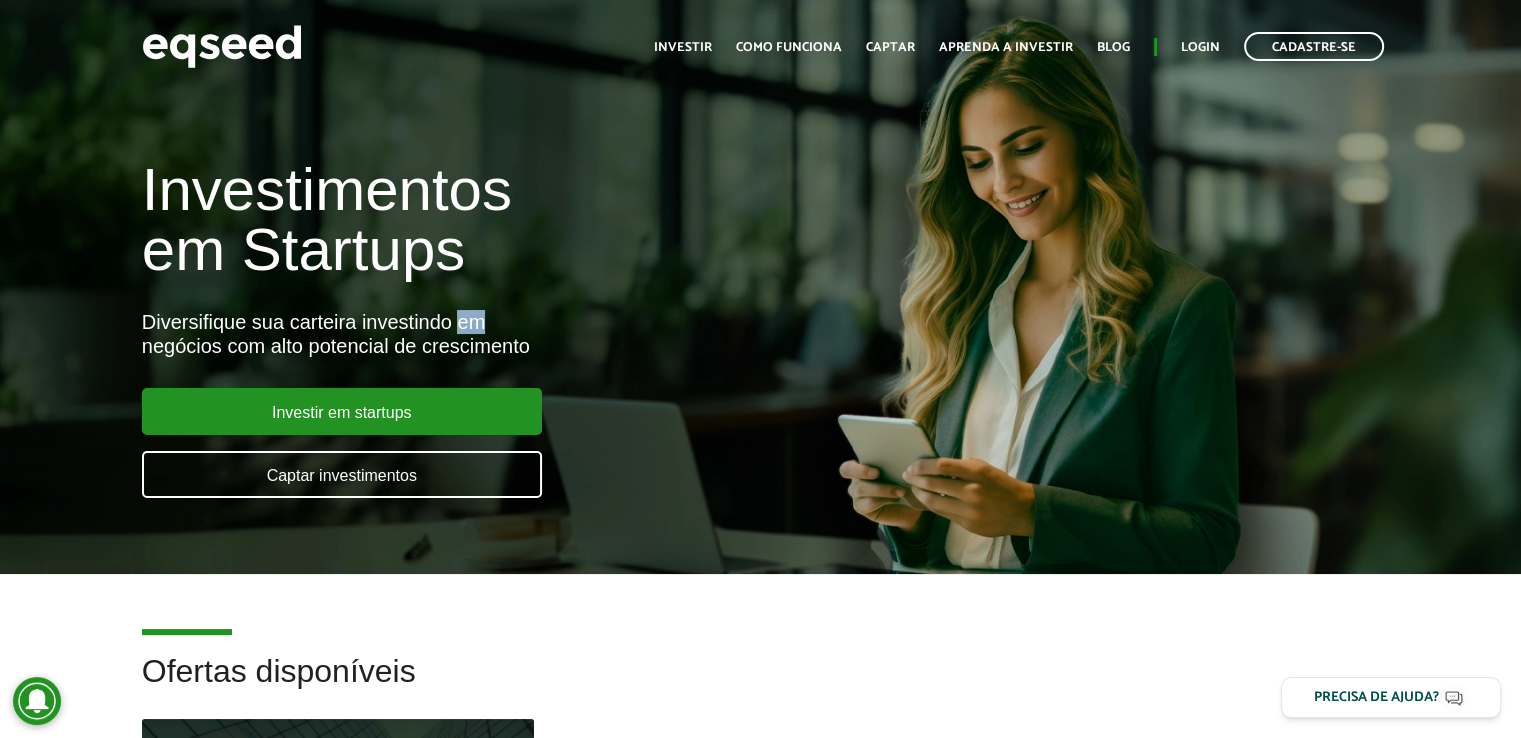 click on "Diversifique sua carteira investindo em negócios com alto potencial de crescimento" at bounding box center [507, 334] 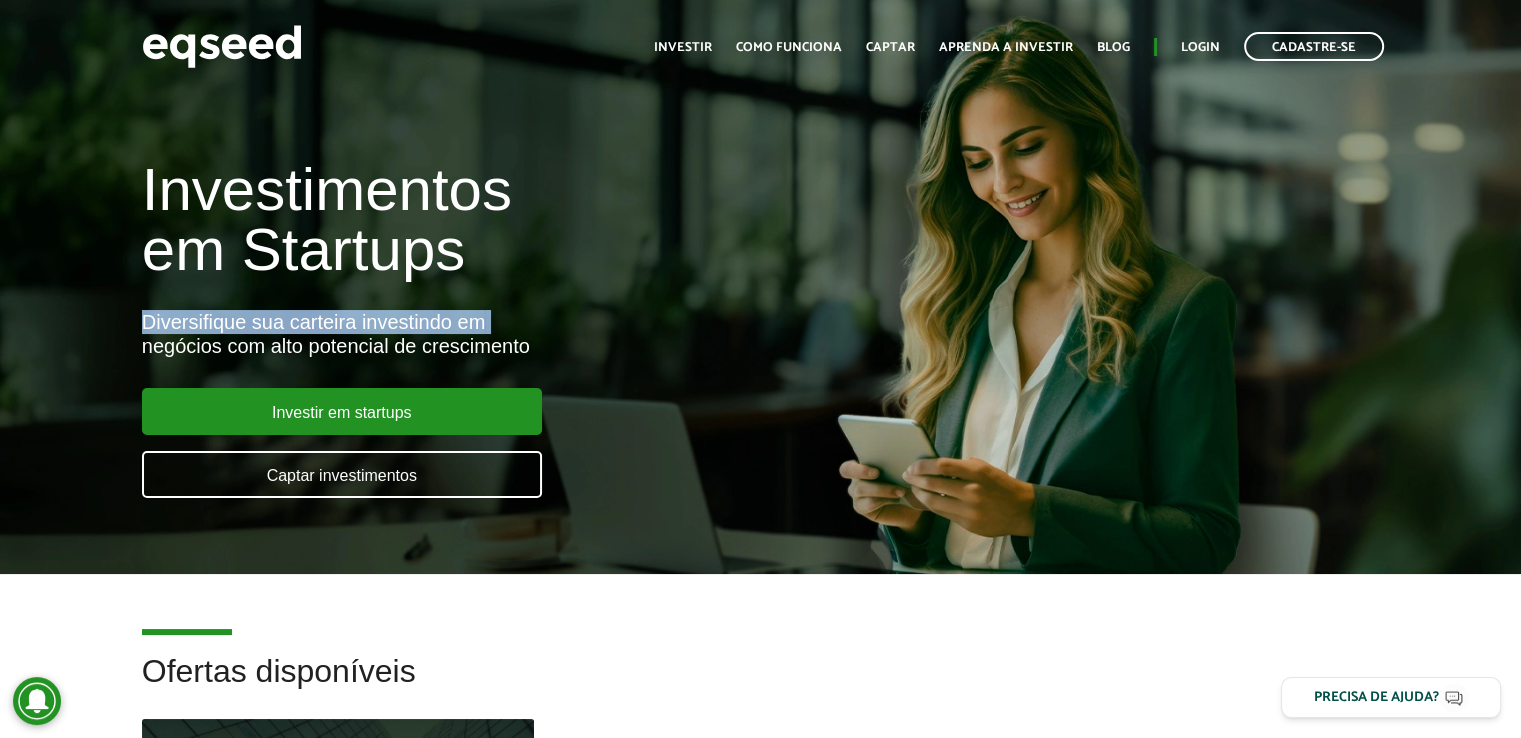 click on "Diversifique sua carteira investindo em negócios com alto potencial de crescimento" at bounding box center (507, 334) 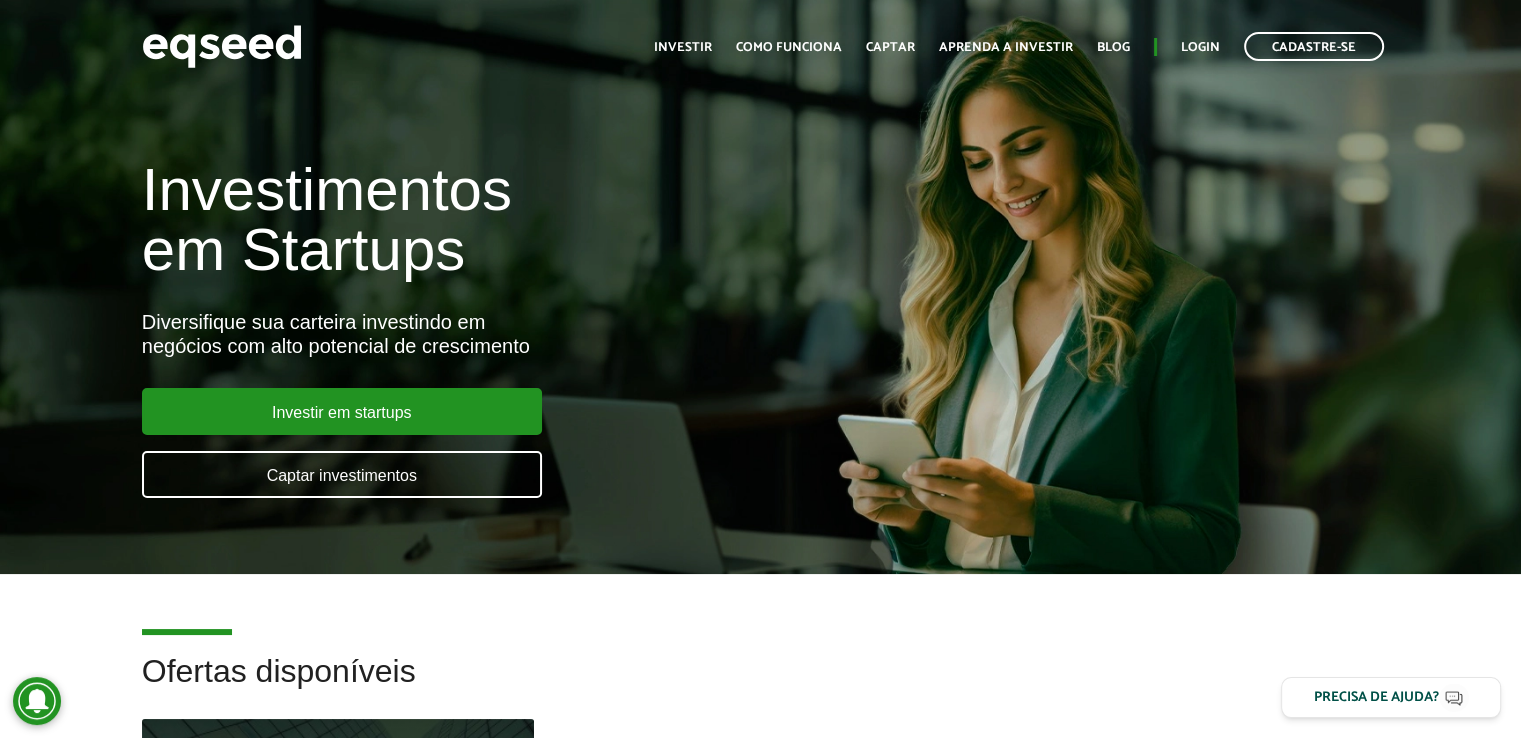 click on "Investimentos em Startups
Diversifique sua carteira investindo em negócios com alto potencial de crescimento
Investir em startups
Captar investimentos" at bounding box center (507, 317) 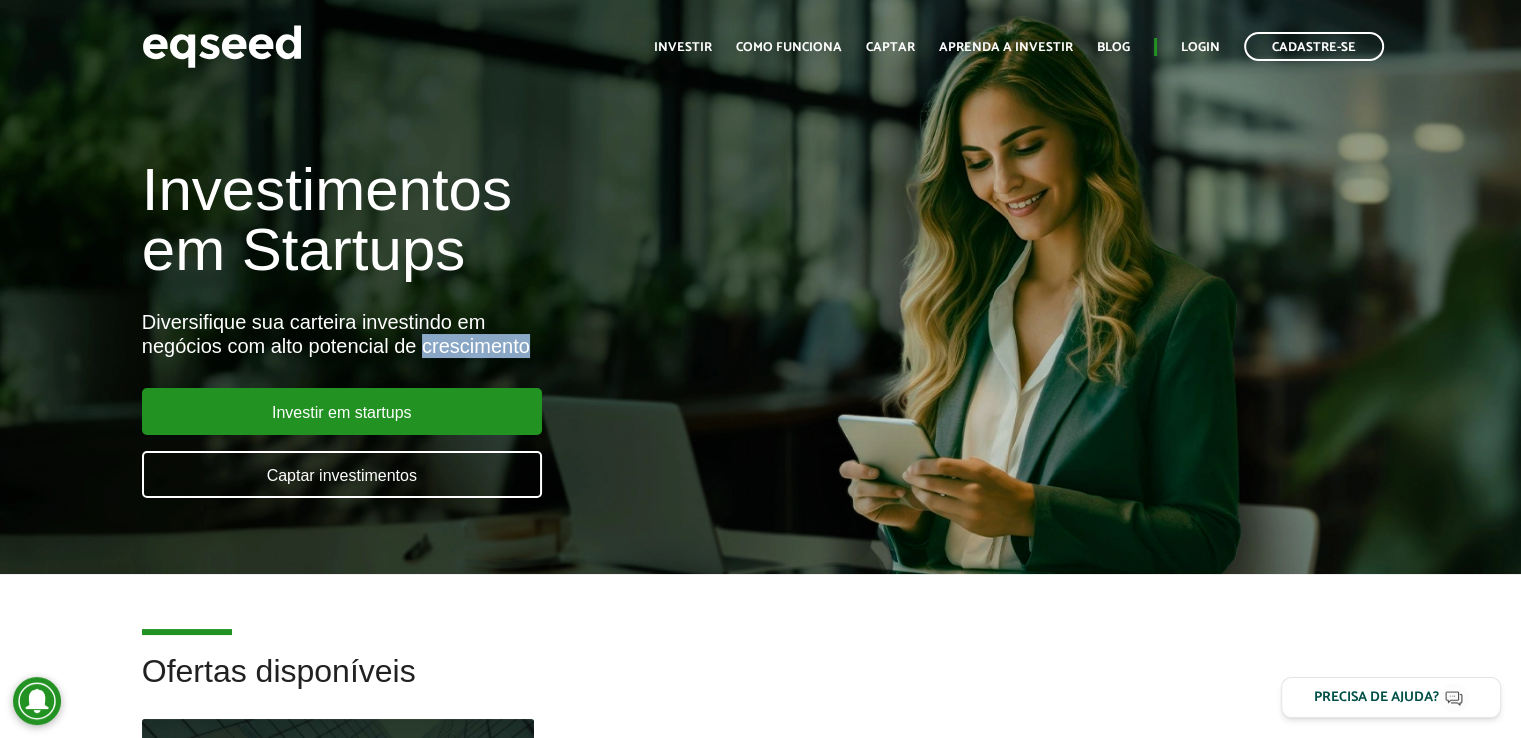 click on "Diversifique sua carteira investindo em negócios com alto potencial de crescimento" at bounding box center (507, 334) 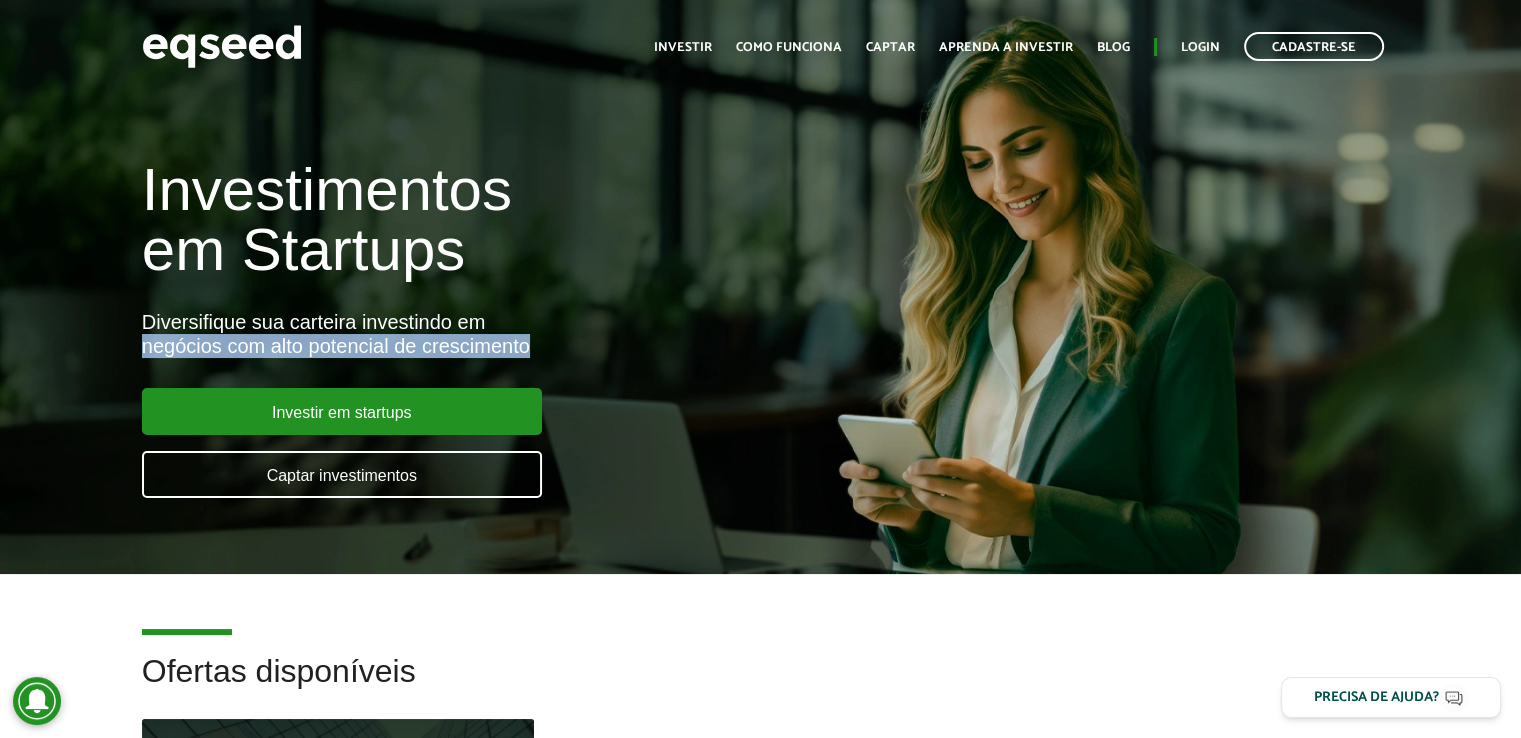 click on "Diversifique sua carteira investindo em negócios com alto potencial de crescimento" at bounding box center [507, 334] 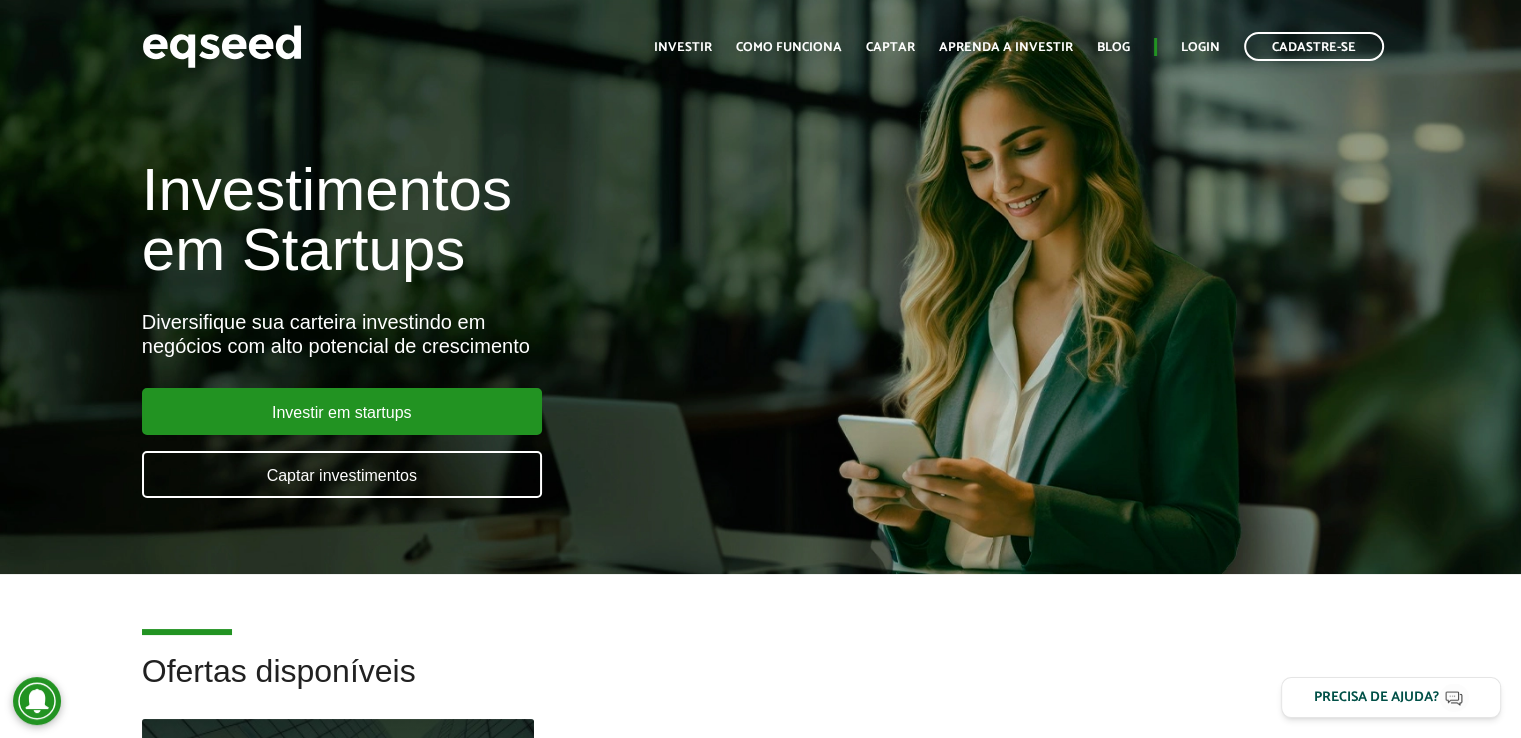 click on "Ofertas disponíveis
Fintech
Investimento mínimo: R$ 5.000
EqSeed
Investimentos Online em Empresas Privadas
Valor objetivo
R$ 6.000.000
Participação societária
8,40%
Ver oferta" at bounding box center [760, 963] 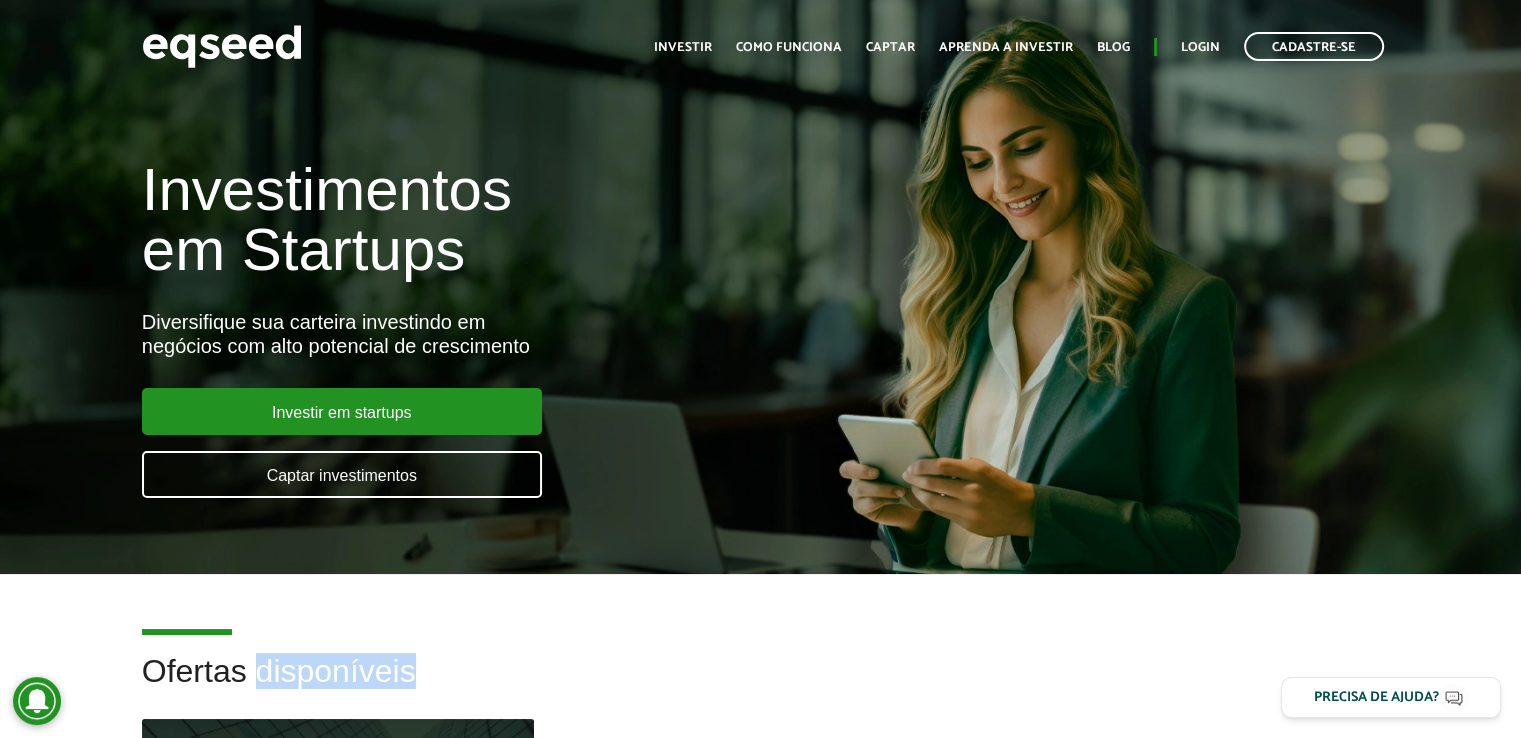 click on "Ofertas disponíveis" at bounding box center (761, 686) 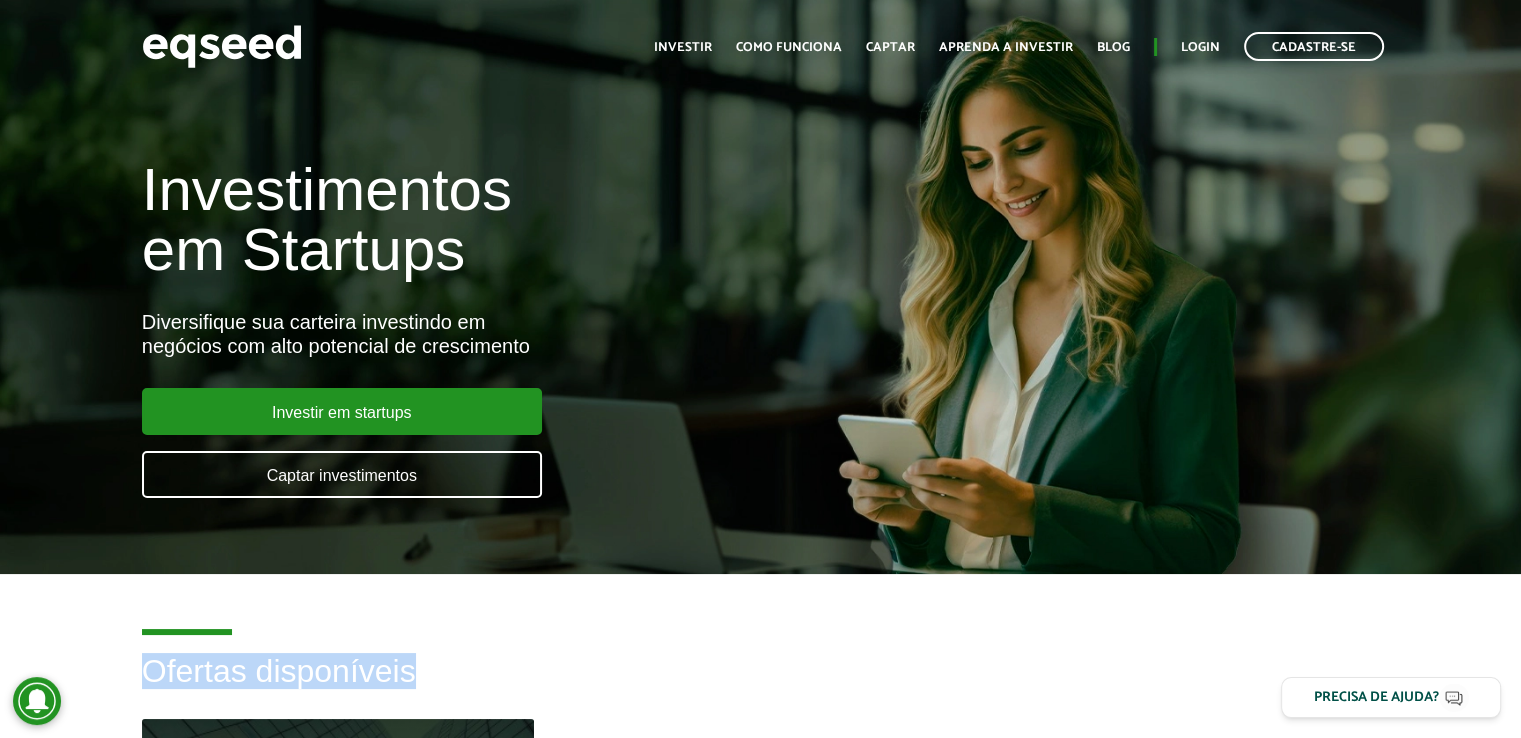 click on "Ofertas disponíveis" at bounding box center (761, 686) 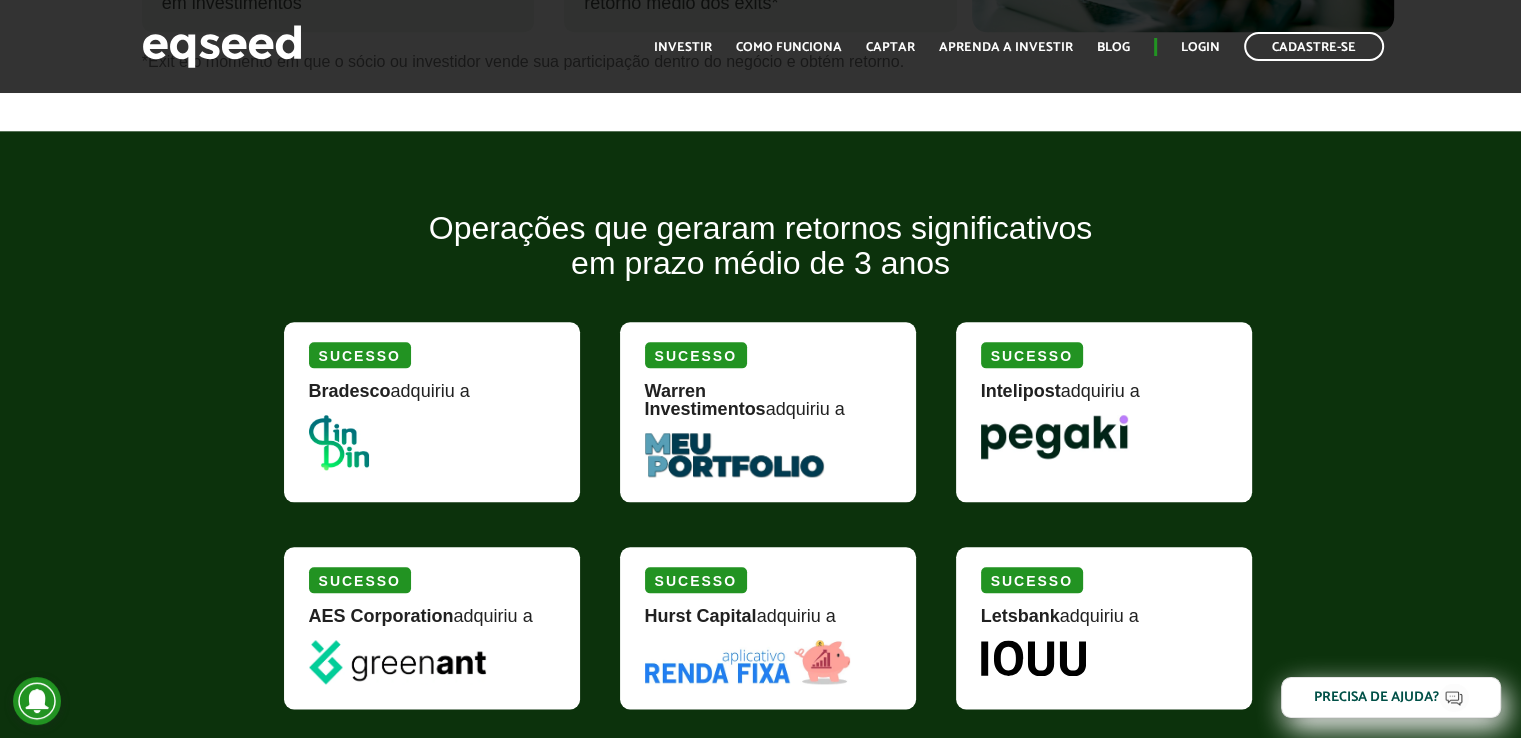 scroll, scrollTop: 2235, scrollLeft: 0, axis: vertical 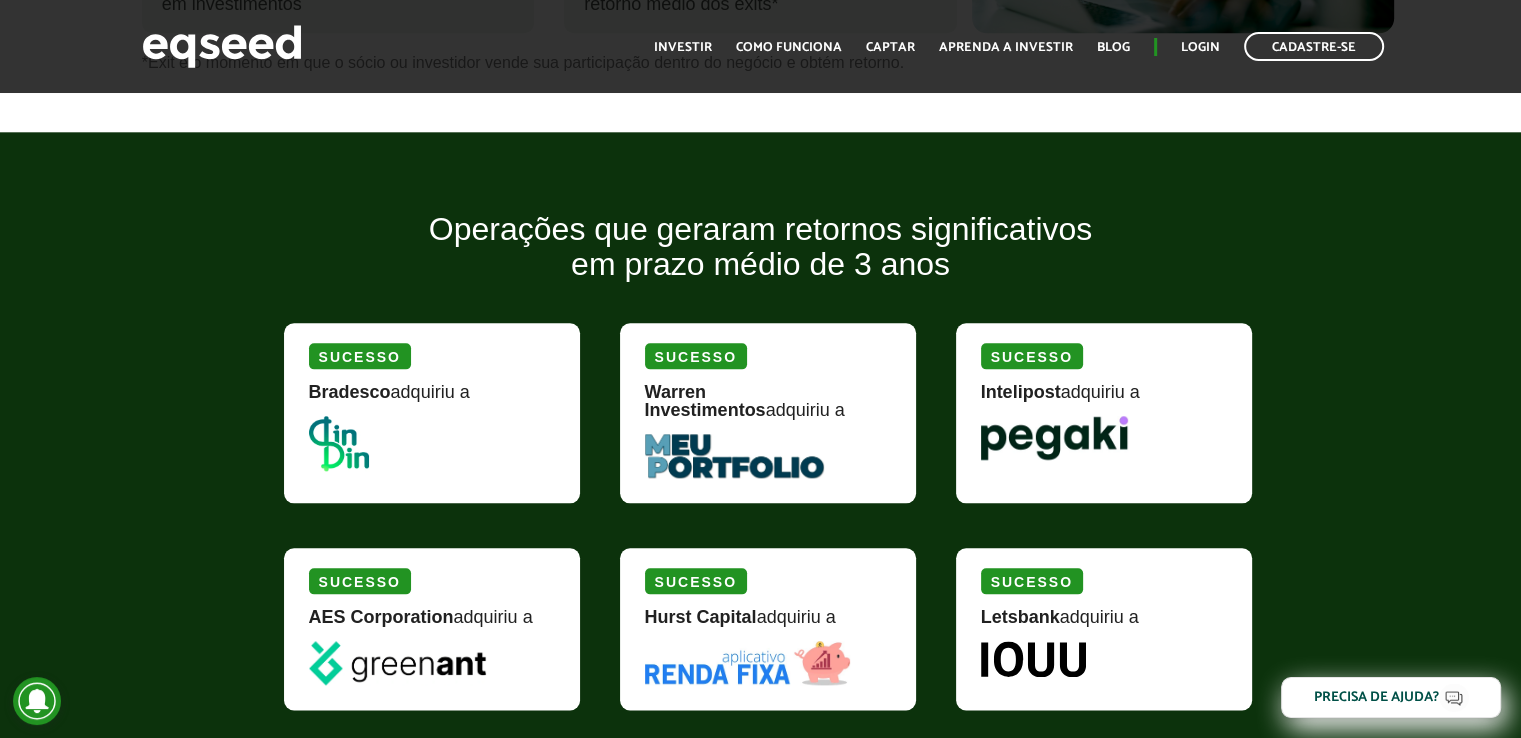 click at bounding box center (432, 443) 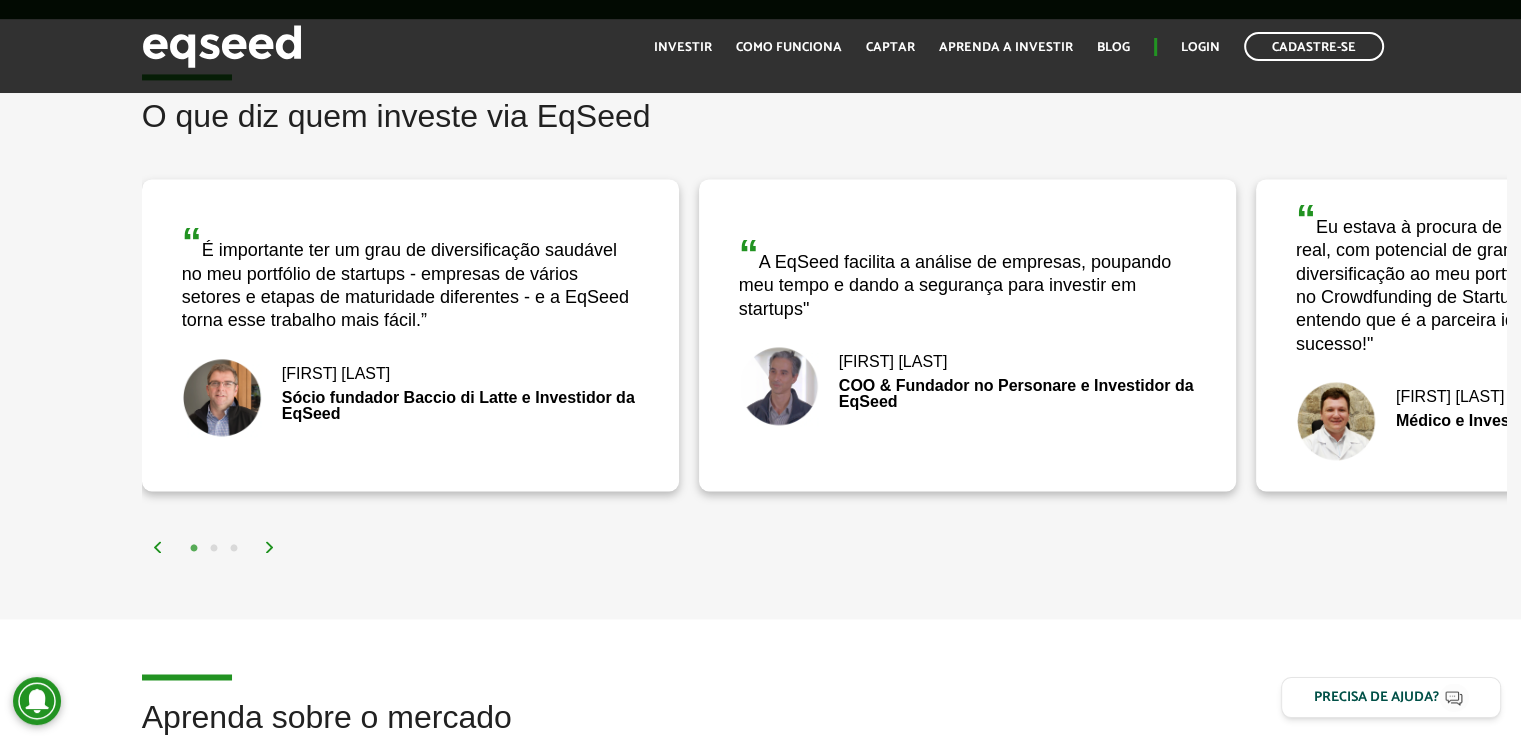 scroll, scrollTop: 3116, scrollLeft: 0, axis: vertical 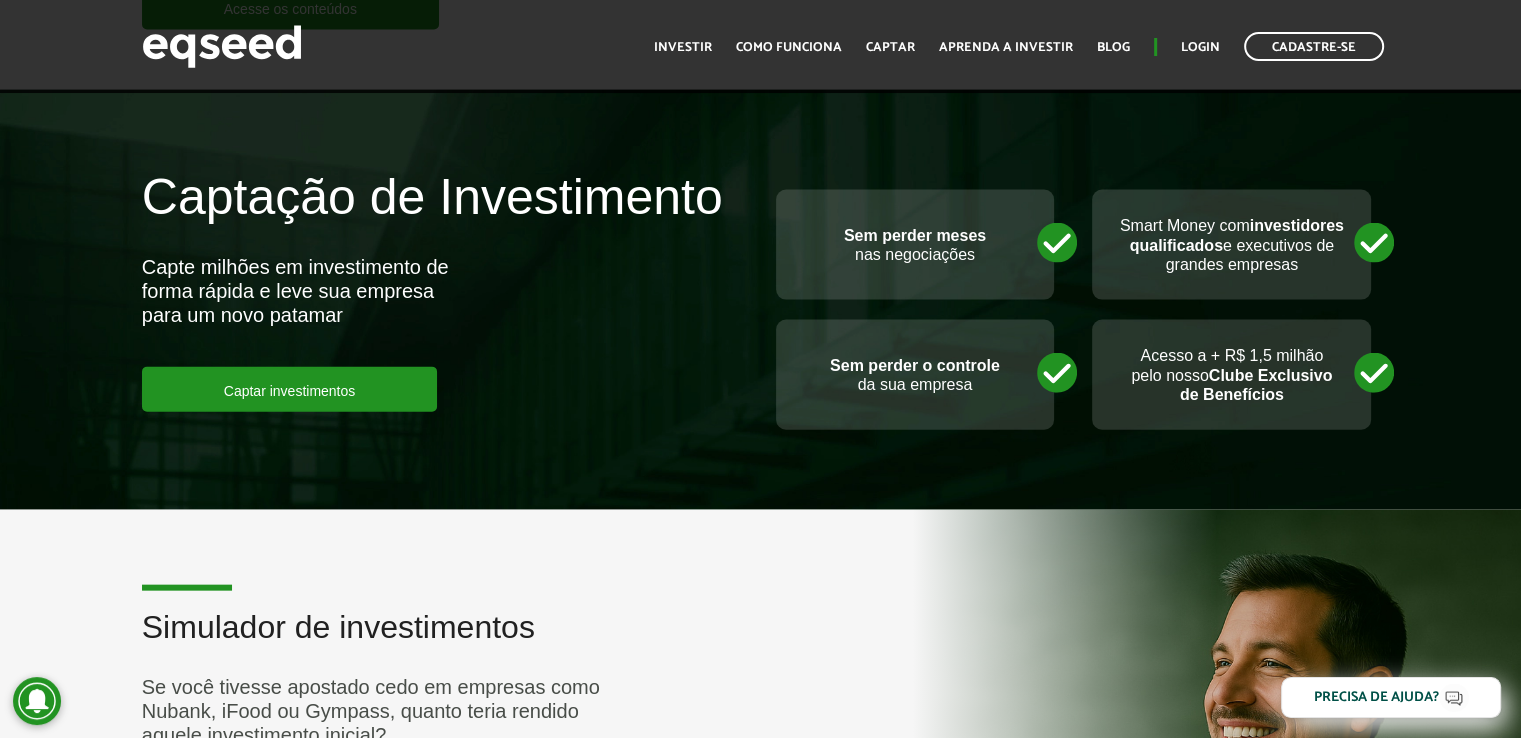click on "Capte milhões em investimento de forma rápida e leve sua empresa para um novo patamar" at bounding box center [302, 291] 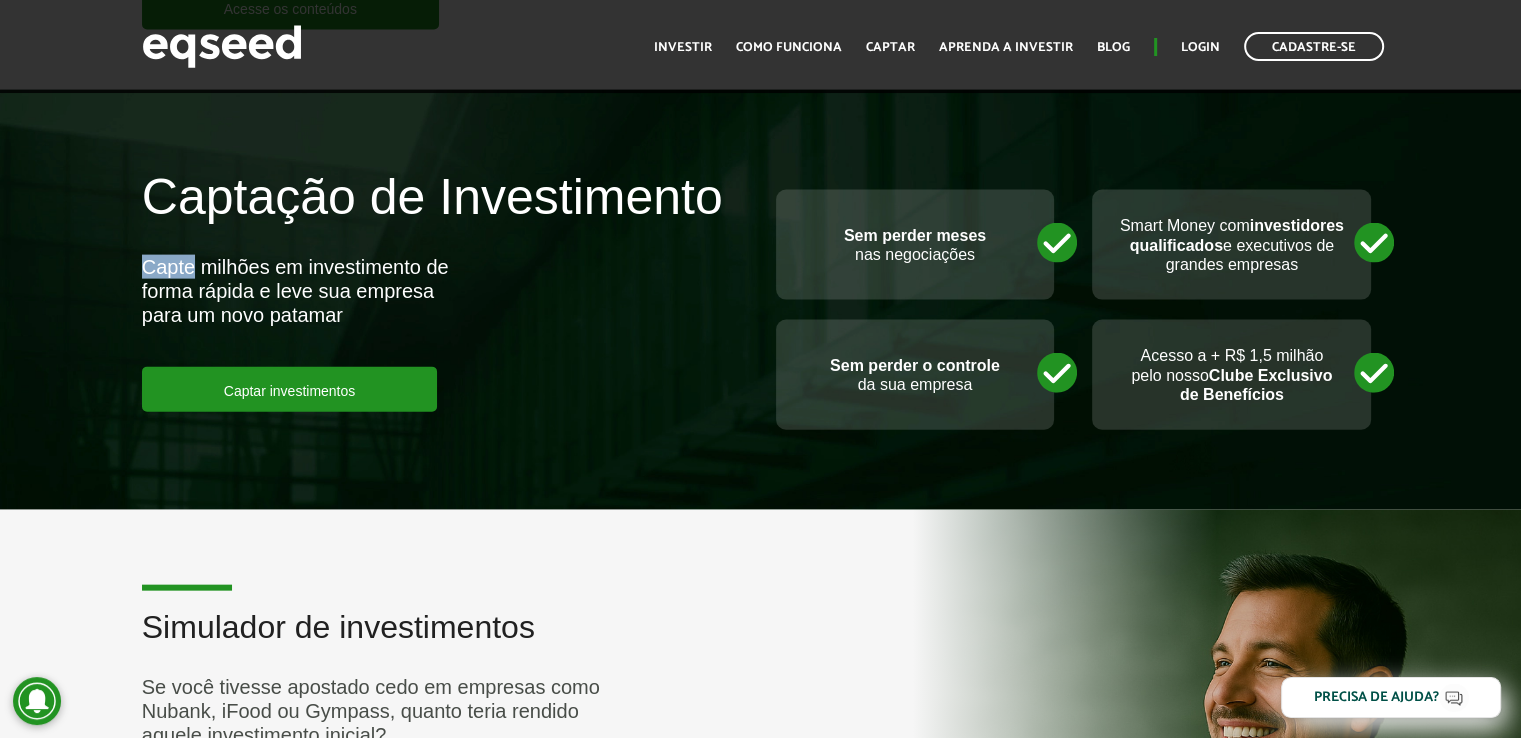 click on "Capte milhões em investimento de forma rápida e leve sua empresa para um novo patamar" at bounding box center (302, 291) 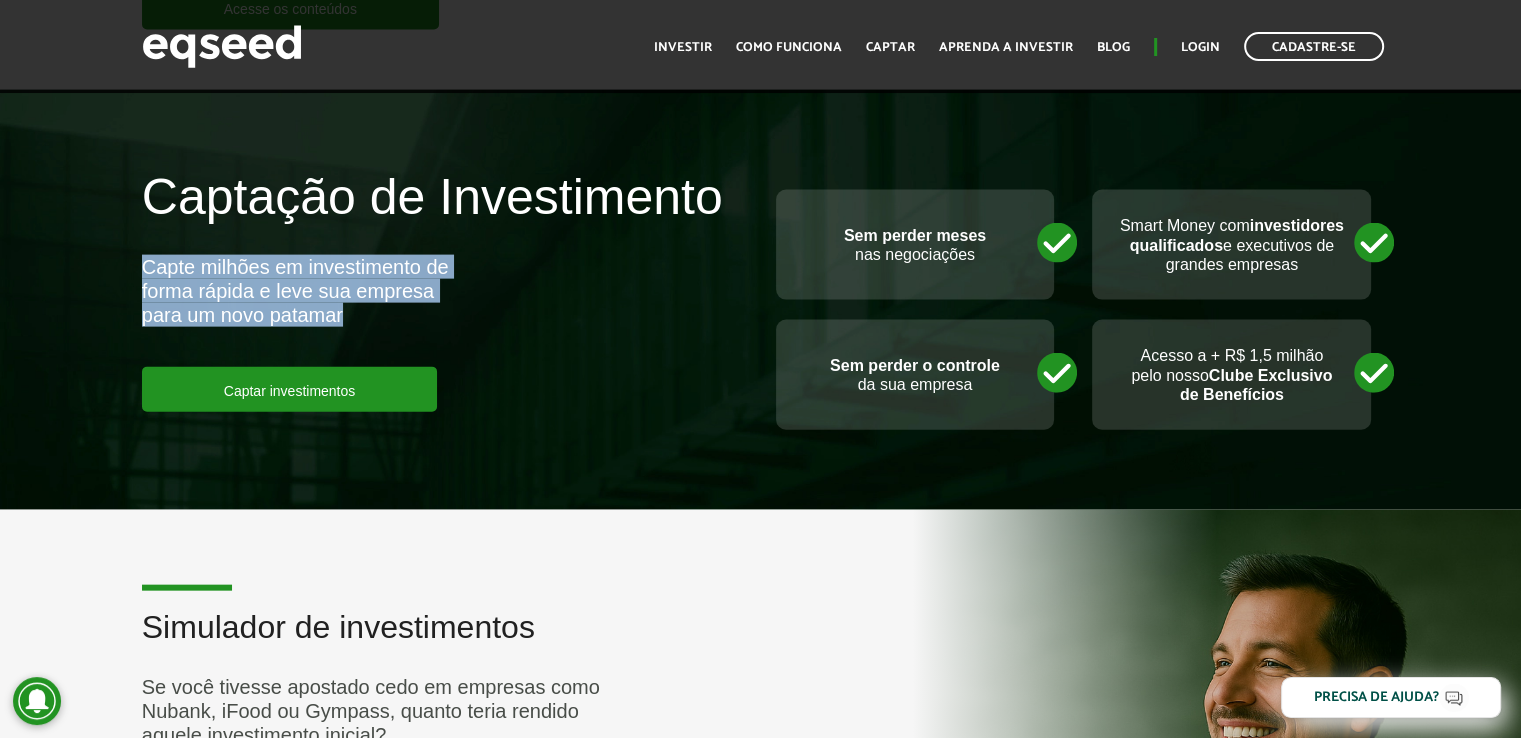 click on "Capte milhões em investimento de forma rápida e leve sua empresa para um novo patamar" at bounding box center (302, 291) 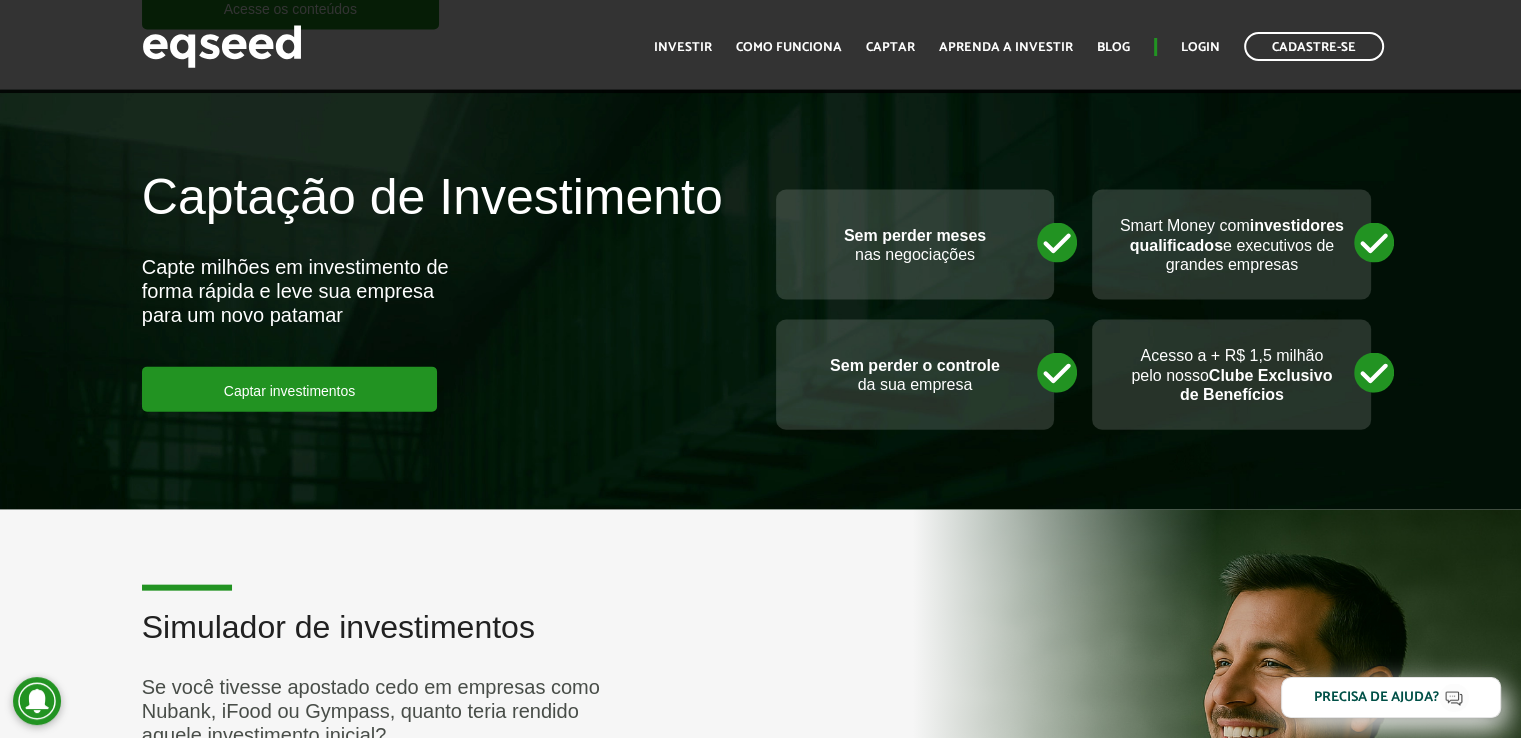 click on "Simulador de investimentos
Se você tivesse apostado cedo em empresas como Nubank, iFood ou Gympass, quanto teria rendido aquele investimento inicial?
Simule seu investimento e descubra o potencial de retorno com base nos maiores cases de sucesso no Brasil.
Simular investimentos" at bounding box center [760, 804] 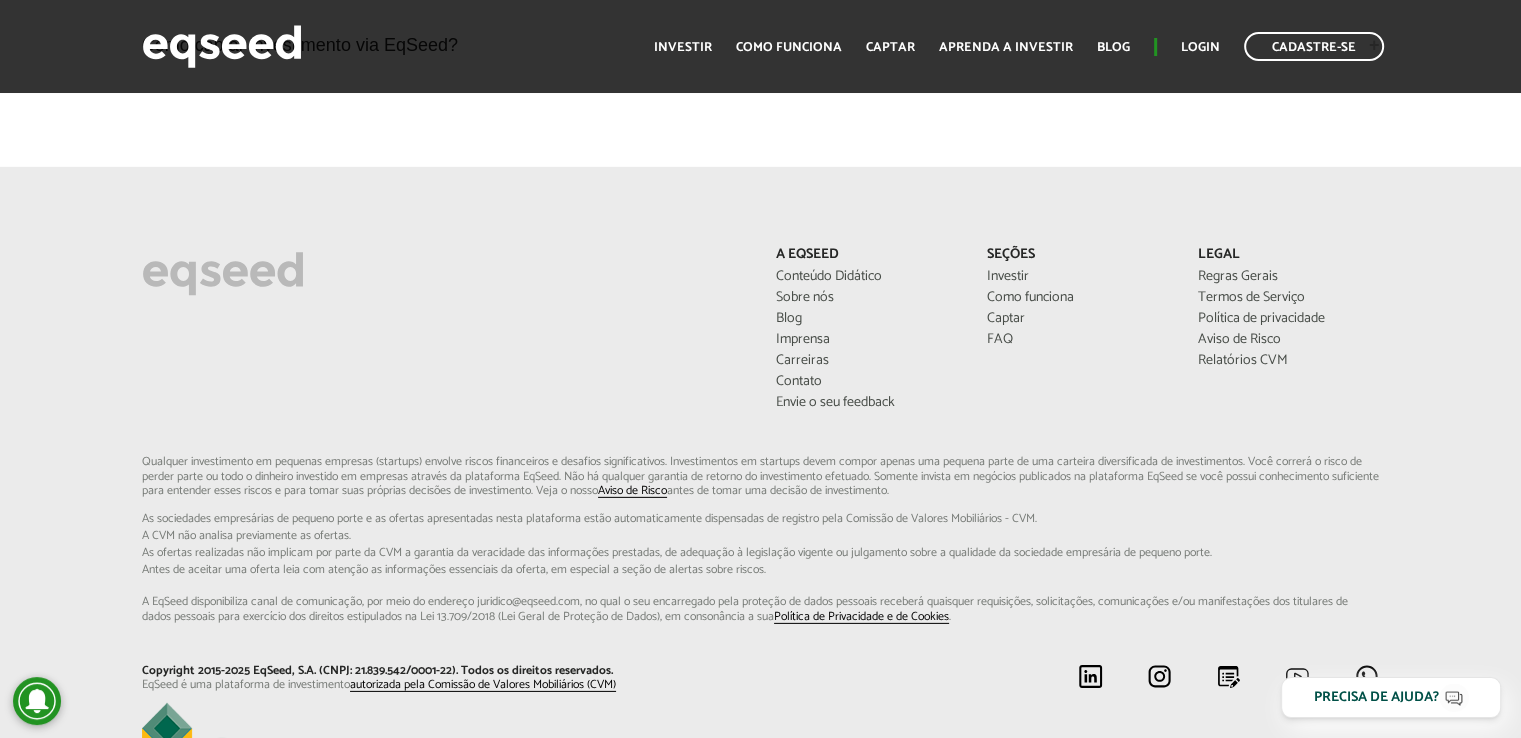 scroll, scrollTop: 6190, scrollLeft: 0, axis: vertical 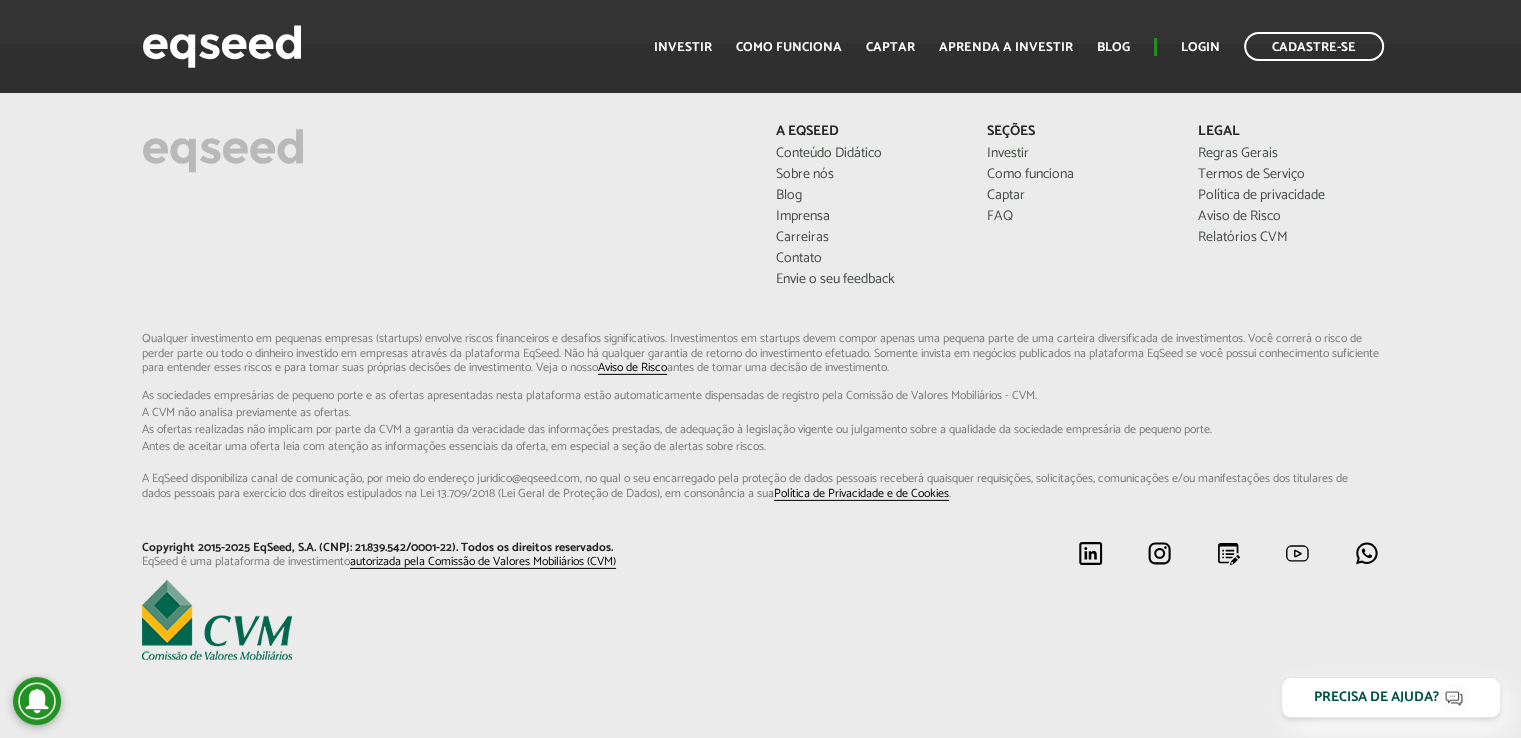 click on "Copyright 2015-2025 EqSeed, S.A. (CNPJ: 21.839.542/0001-22). Todos os direitos reservados." at bounding box center (444, 548) 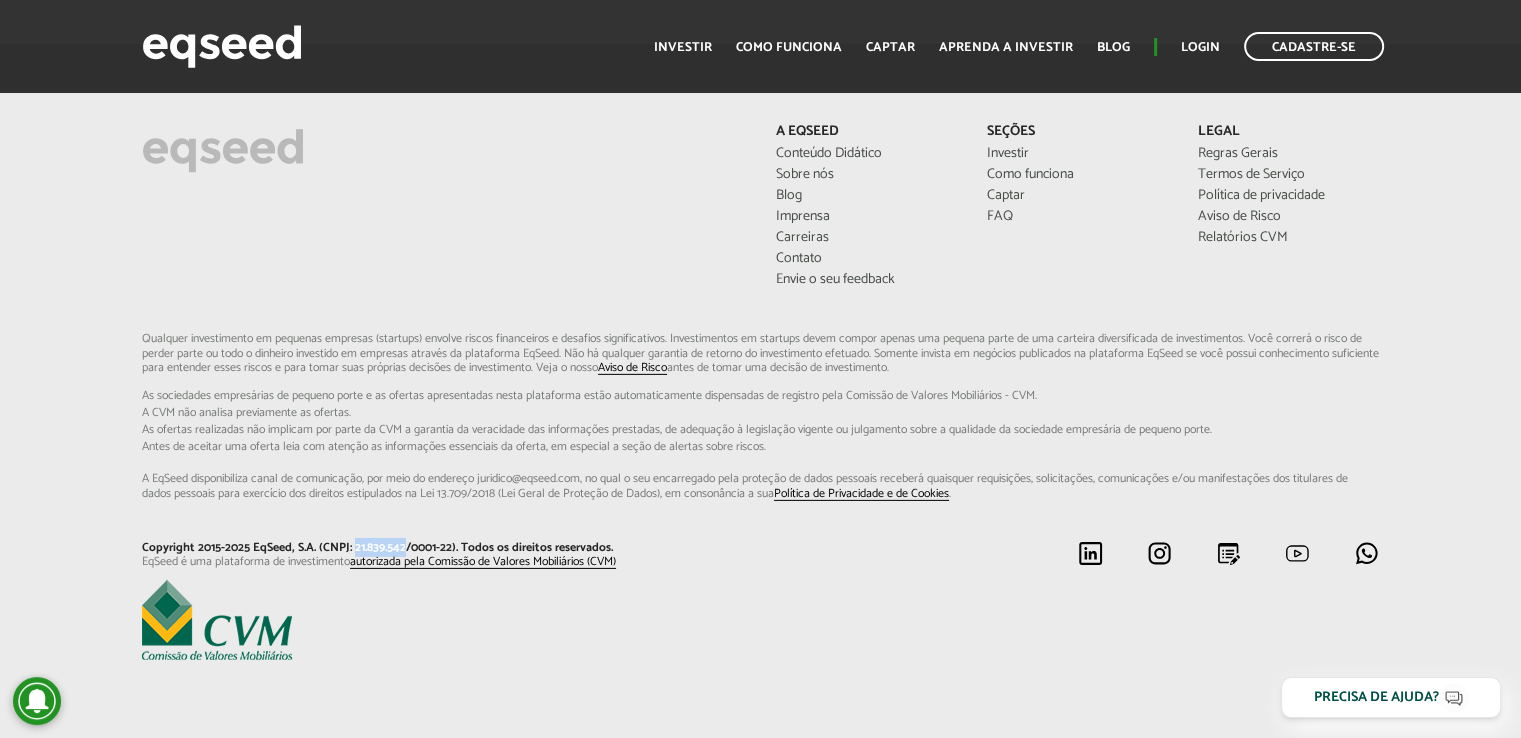 click on "Copyright 2015-2025 EqSeed, S.A. (CNPJ: 21.839.542/0001-22). Todos os direitos reservados." at bounding box center (444, 548) 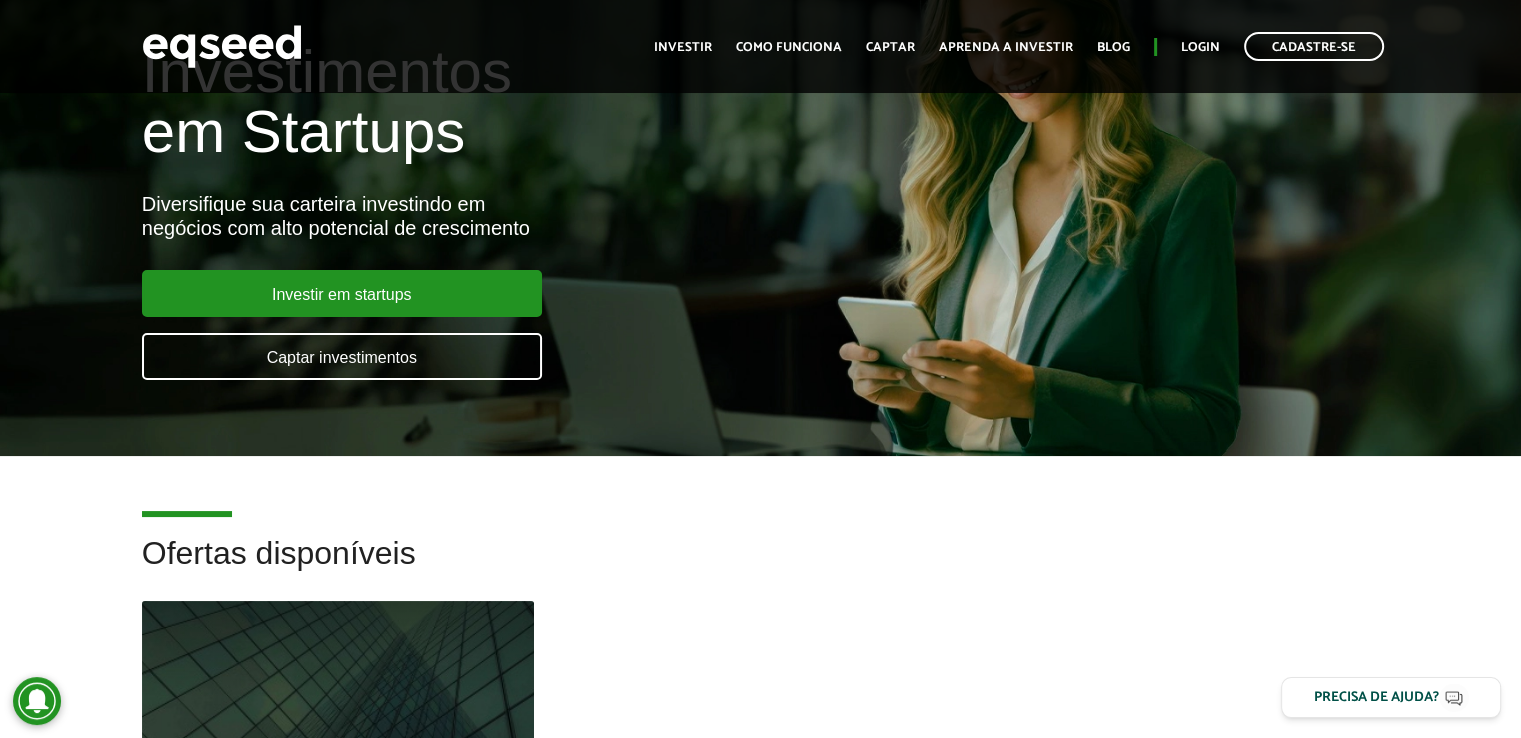 scroll, scrollTop: 0, scrollLeft: 0, axis: both 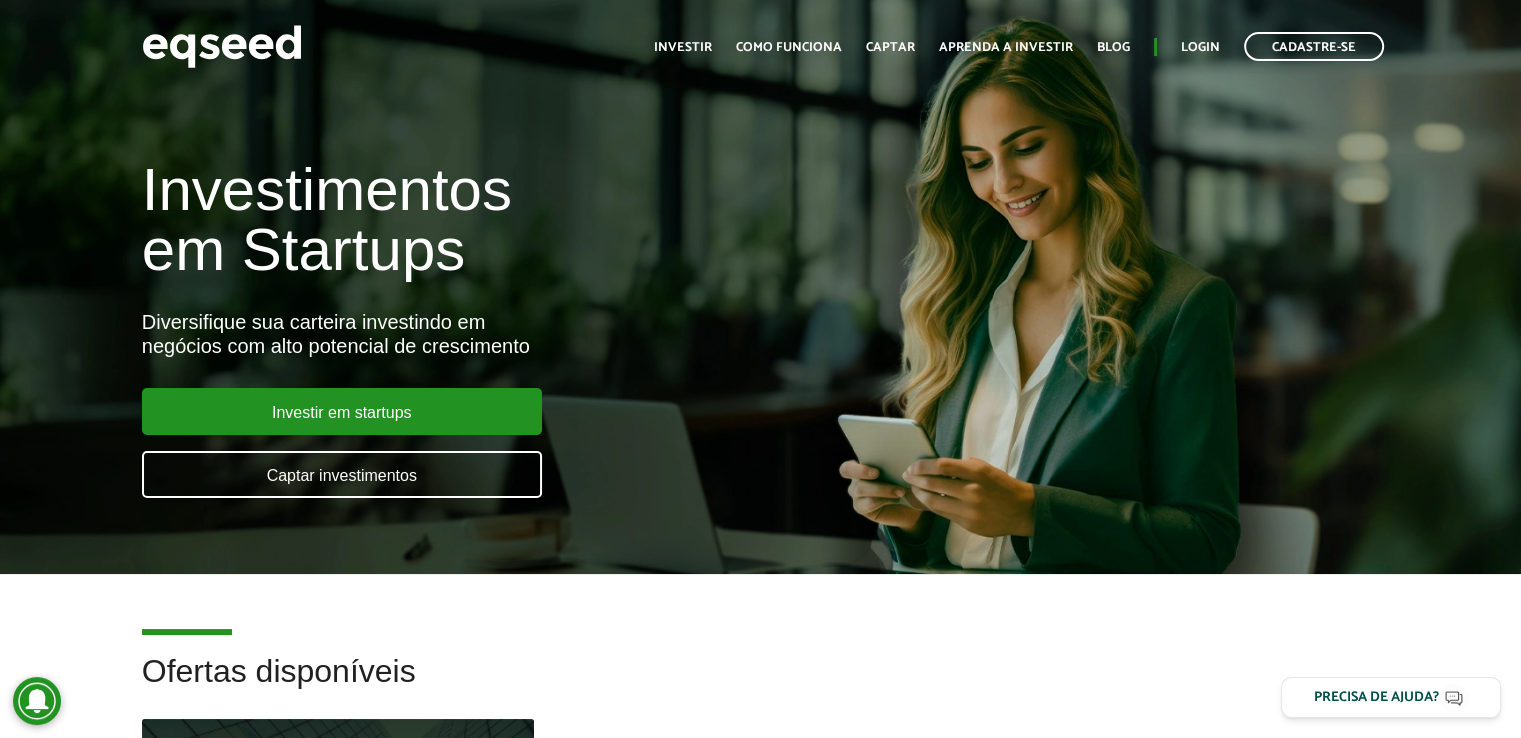 click on "Ofertas disponíveis" at bounding box center (761, 686) 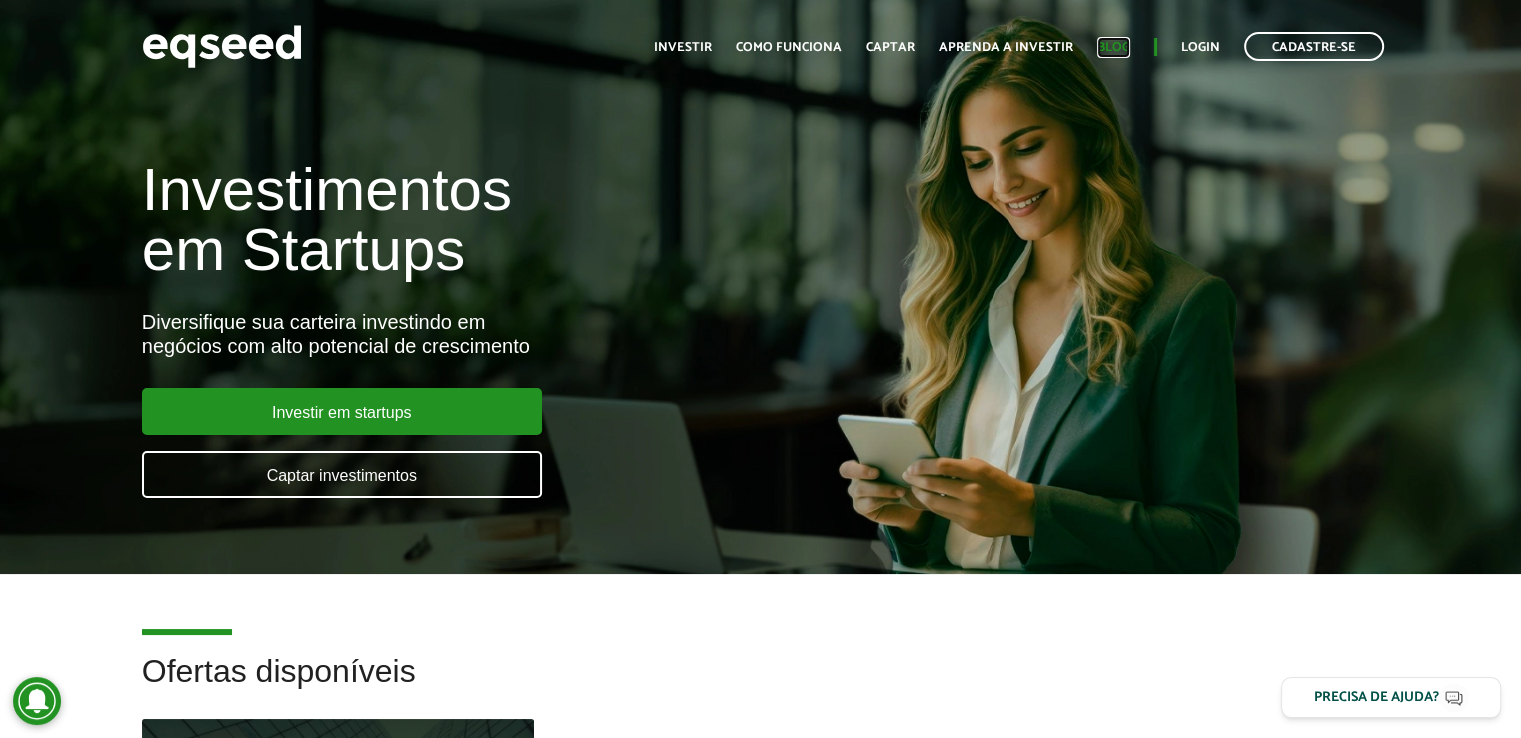click on "Blog" at bounding box center (1113, 47) 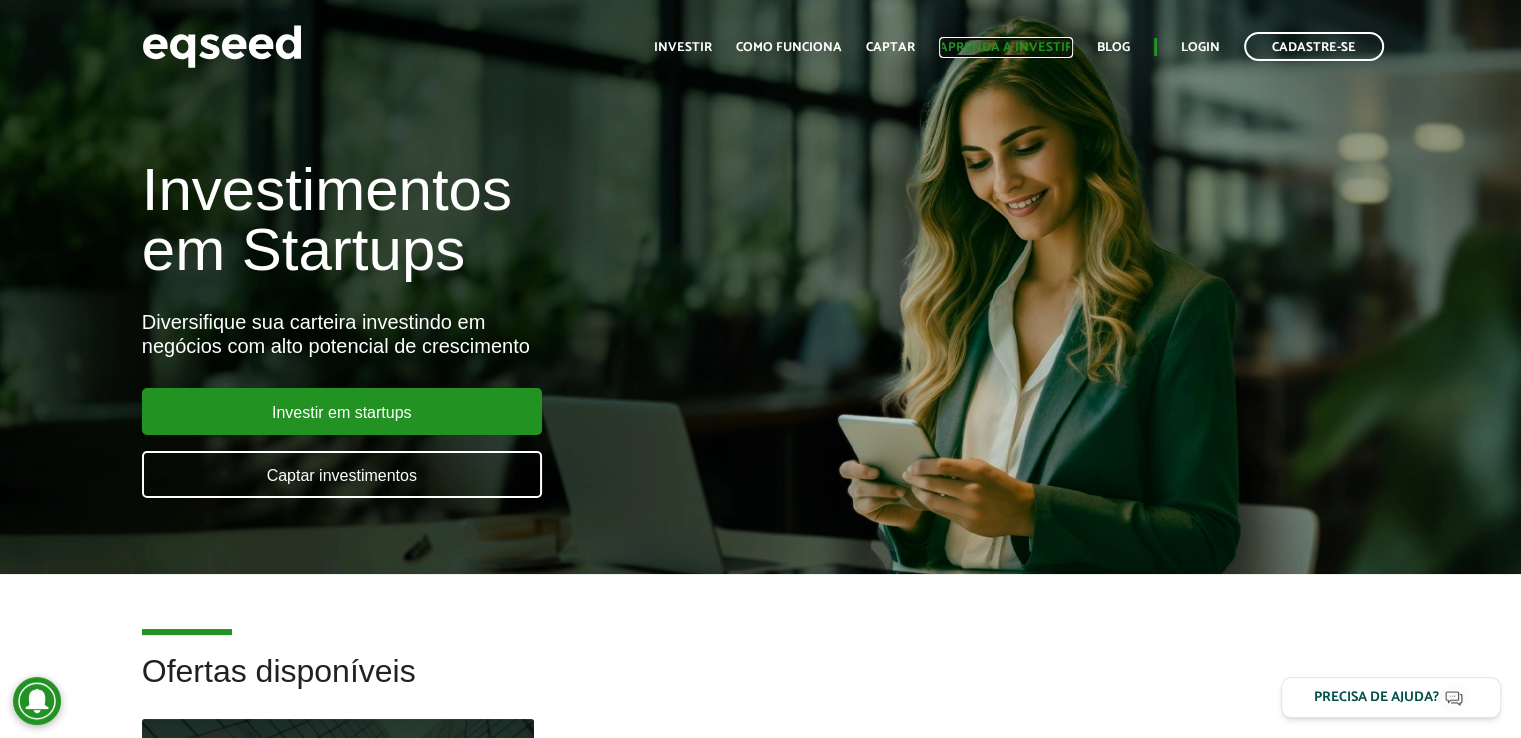 click on "Aprenda a investir" at bounding box center (1006, 47) 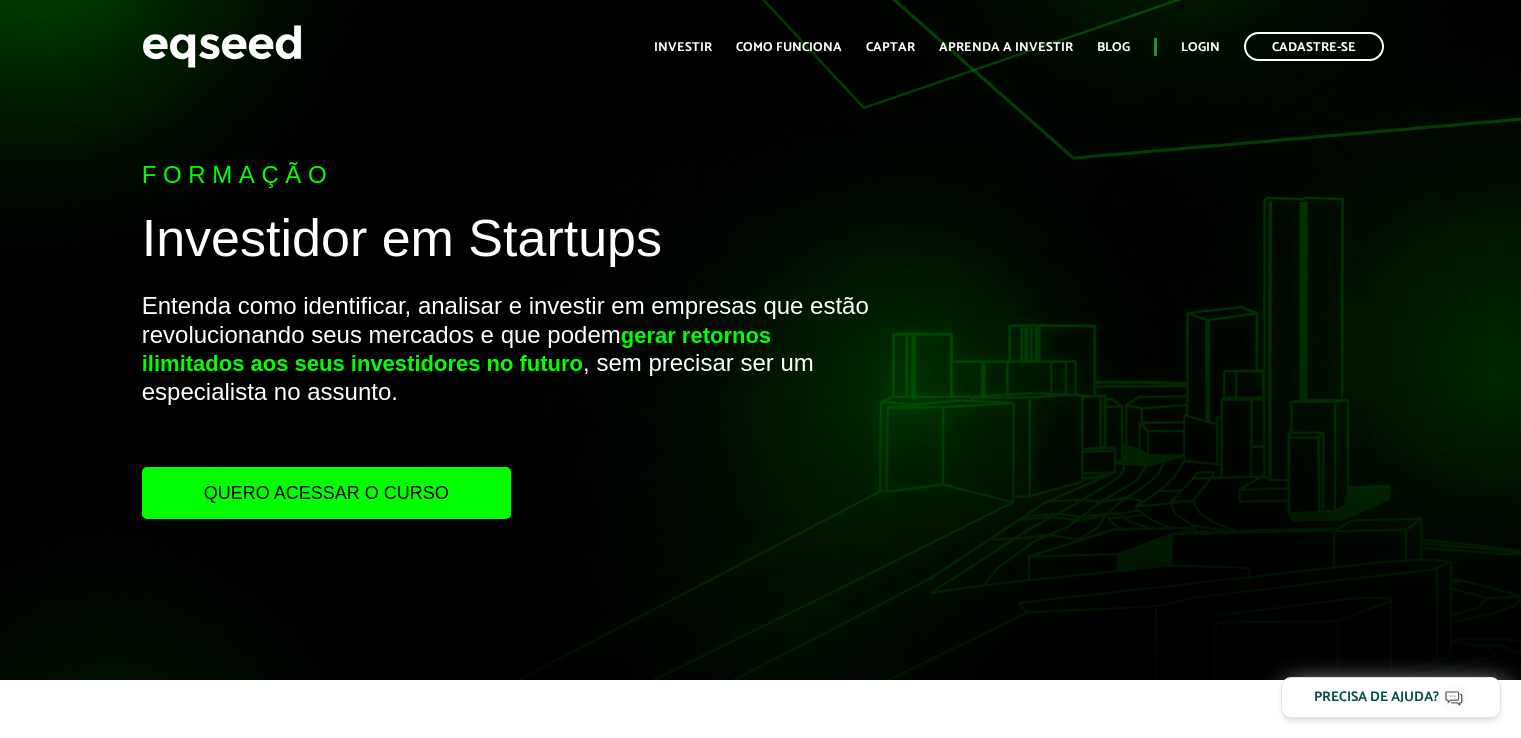 scroll, scrollTop: 0, scrollLeft: 0, axis: both 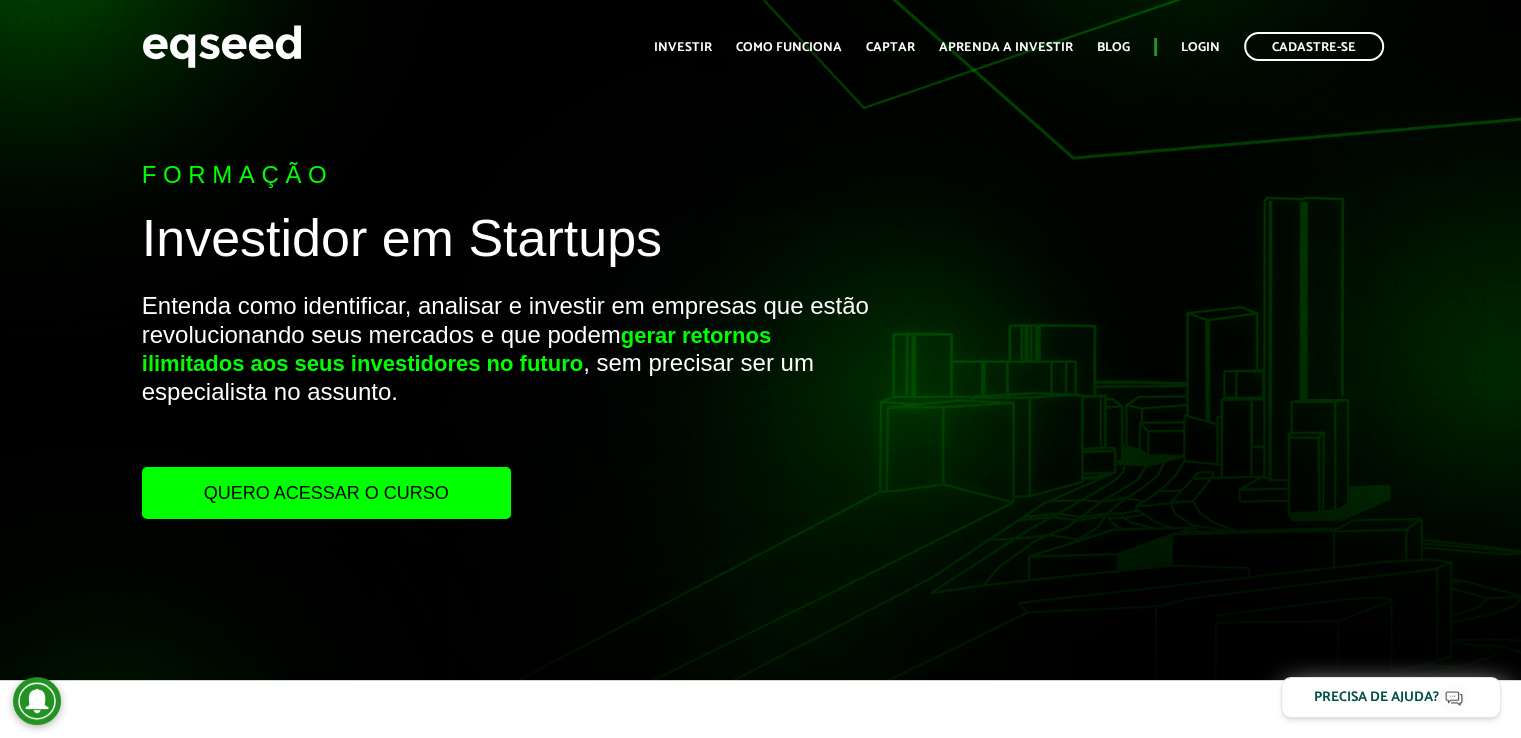 click on "Formação
Investidor em Startups
Entenda como identificar, analisar e investir em empresas que estão revolucionando seus mercados e que podem  gerar retornos ilimitados aos seus investidores no futuro , sem precisar ser um especialista no assunto.
Quero acessar o curso" at bounding box center (760, 340) 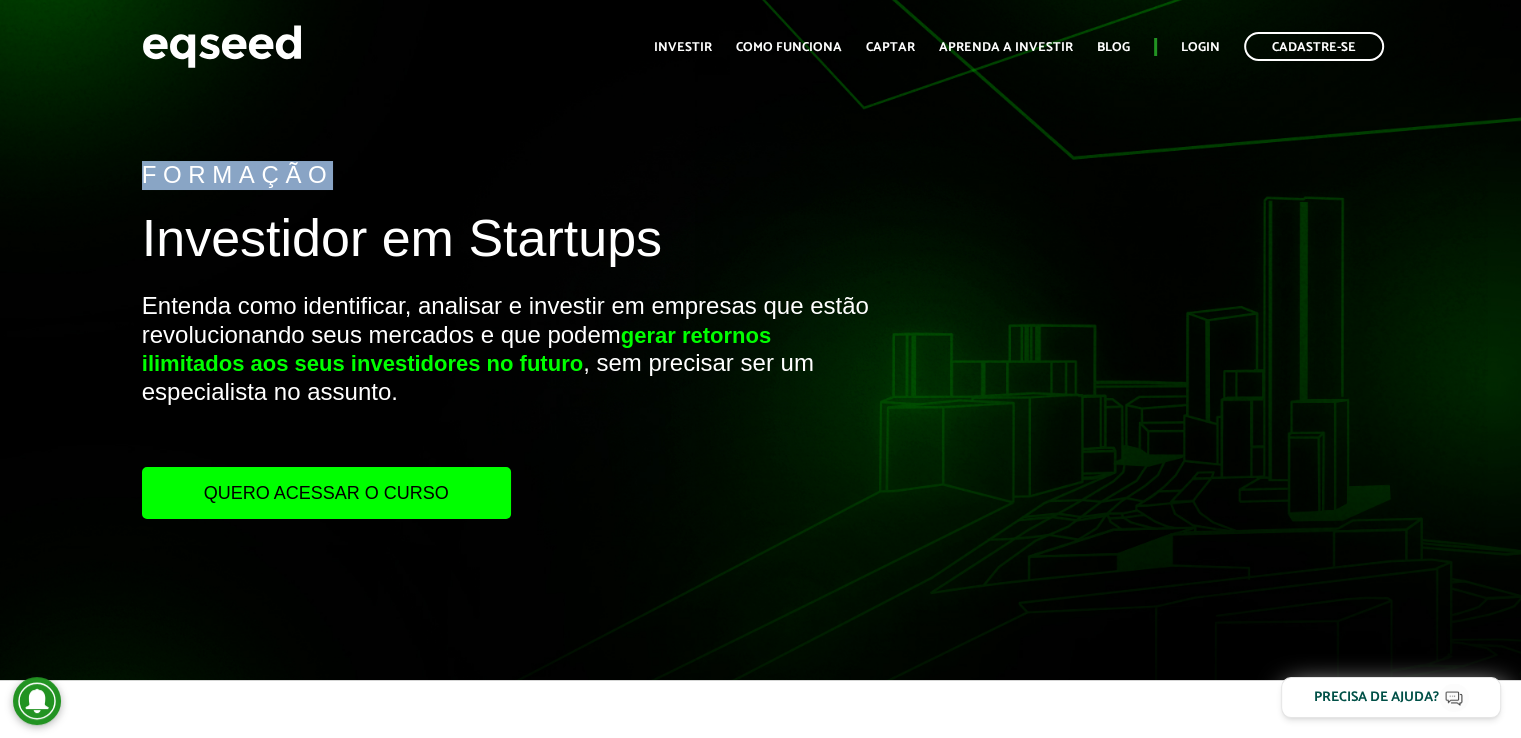 click on "Formação" at bounding box center (507, 175) 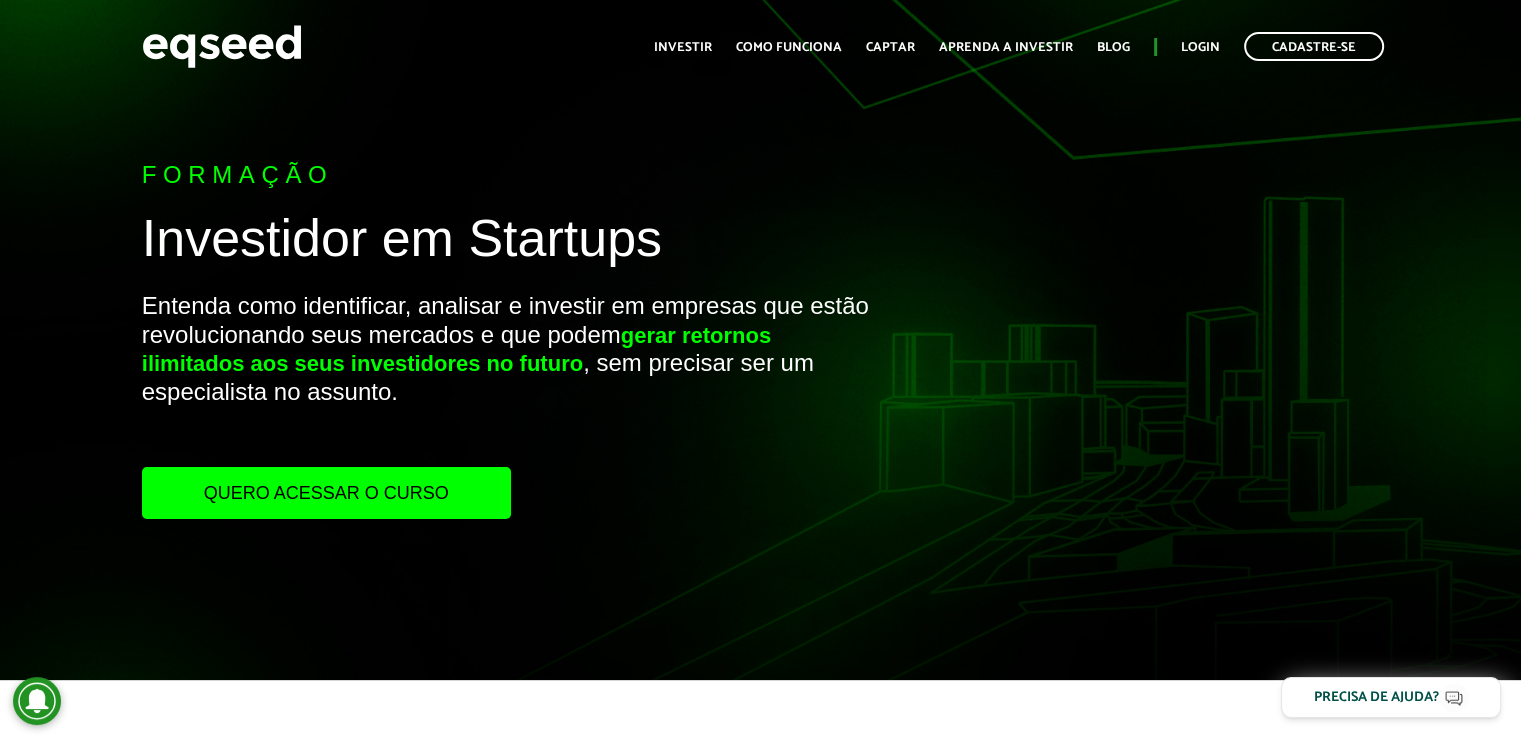 click on "Investidor em Startups" at bounding box center [507, 243] 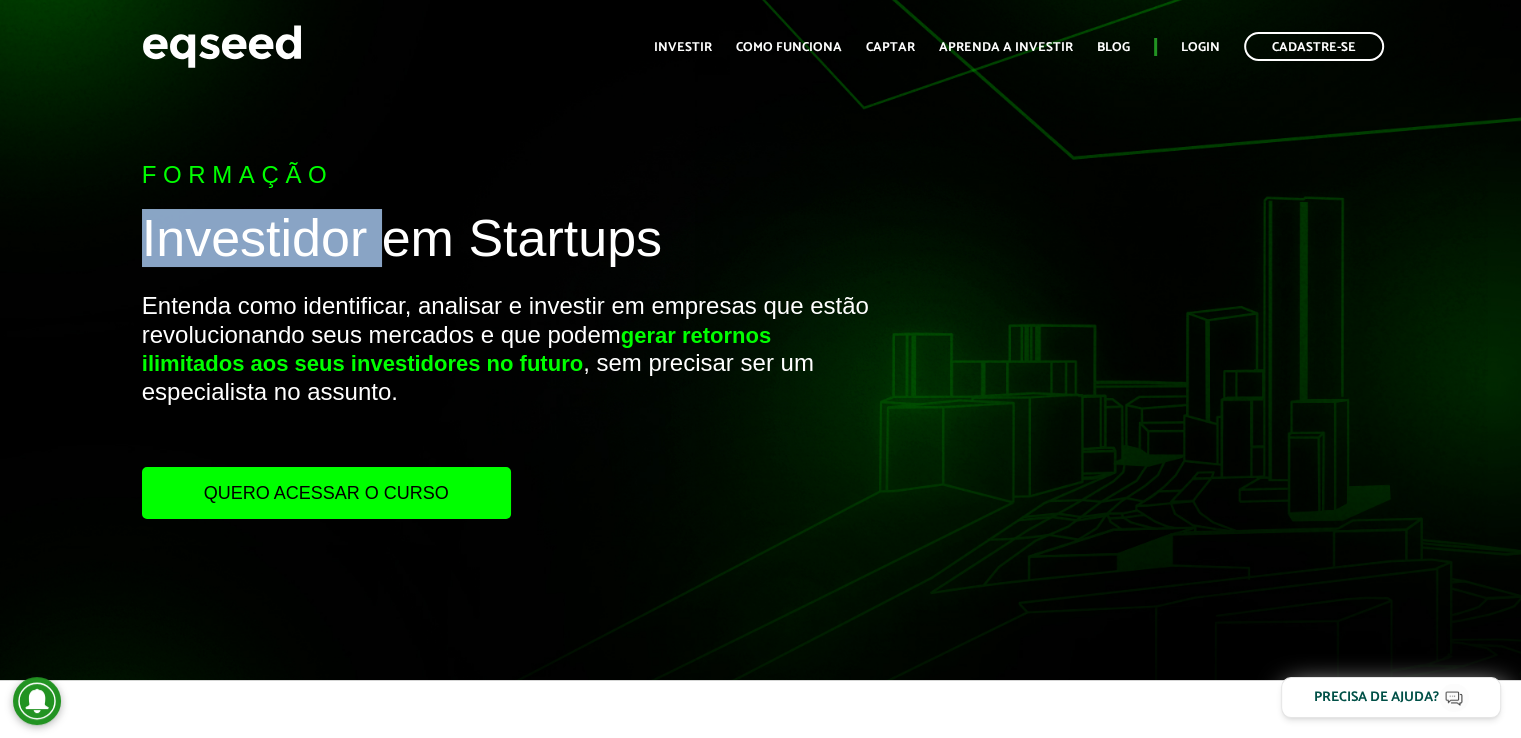 click on "Investidor em Startups" at bounding box center [507, 243] 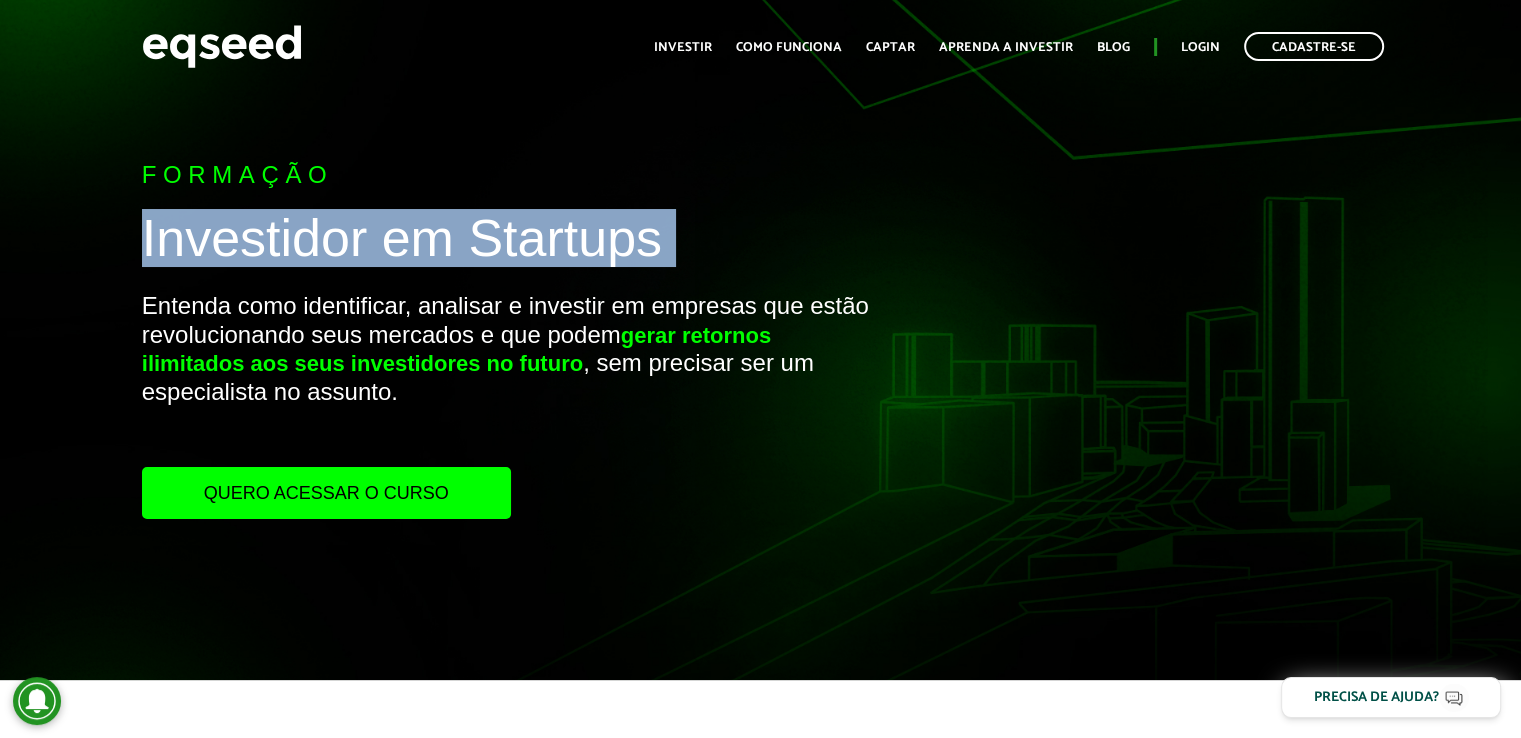click on "Investidor em Startups" at bounding box center [507, 243] 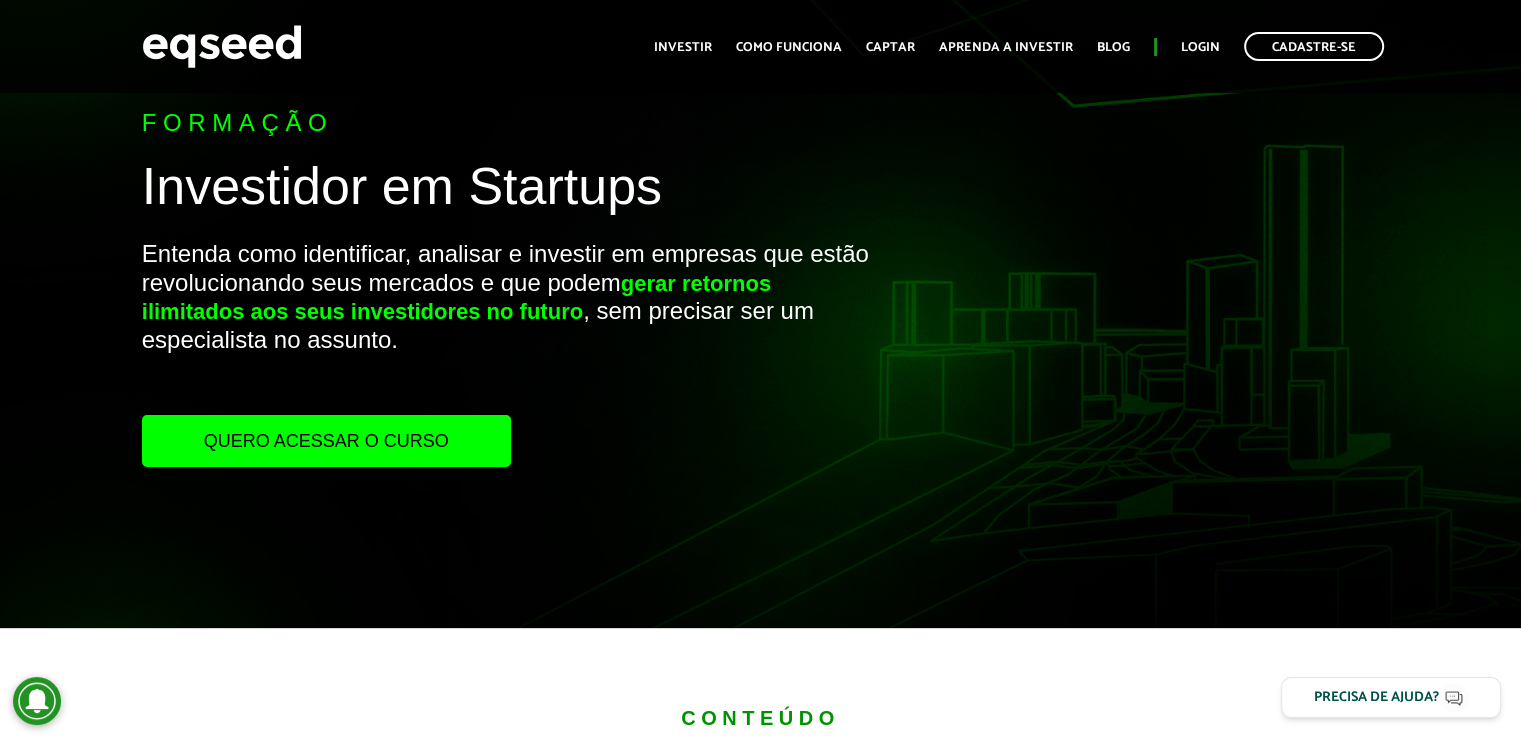 scroll, scrollTop: 0, scrollLeft: 0, axis: both 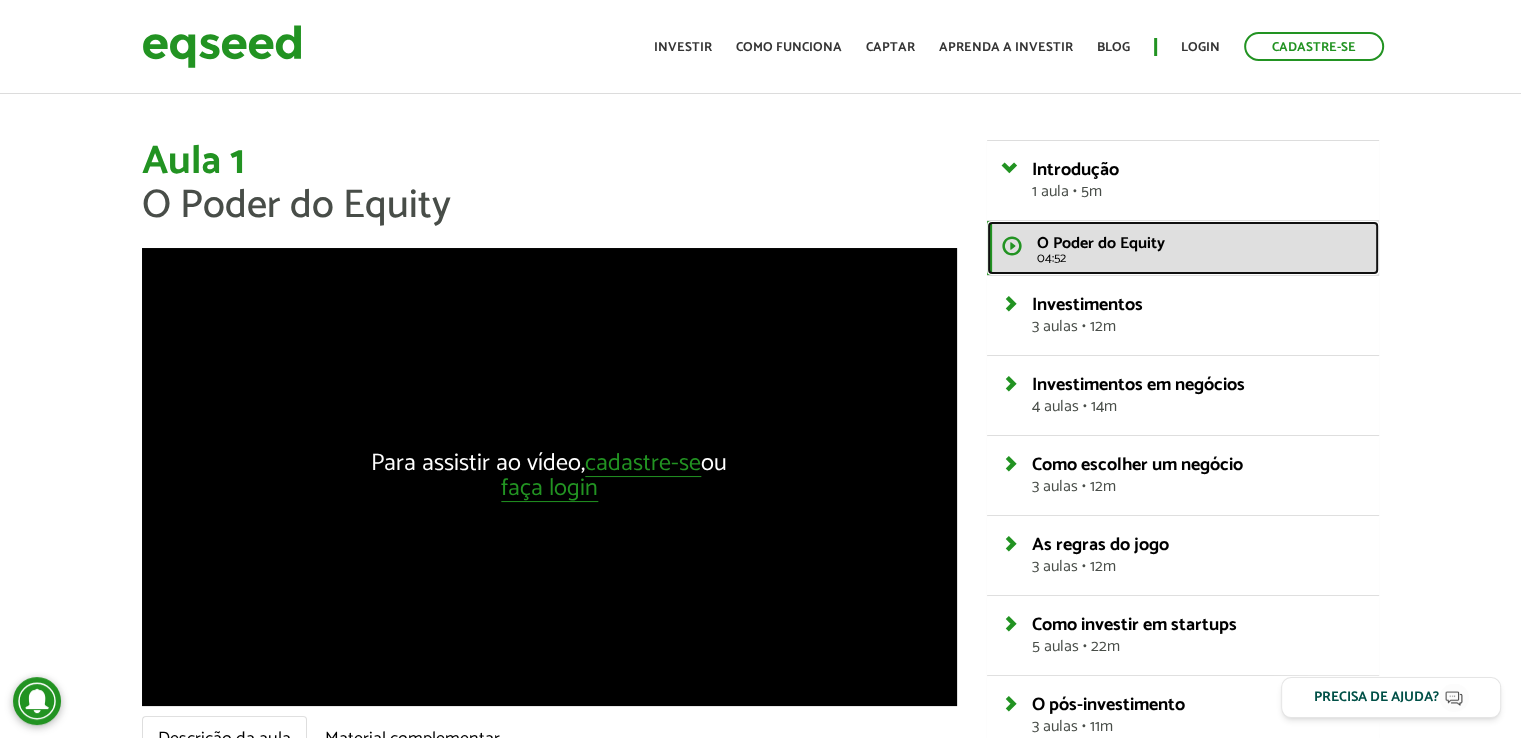 click on "O Poder do Equity   04:52" at bounding box center [1183, 248] 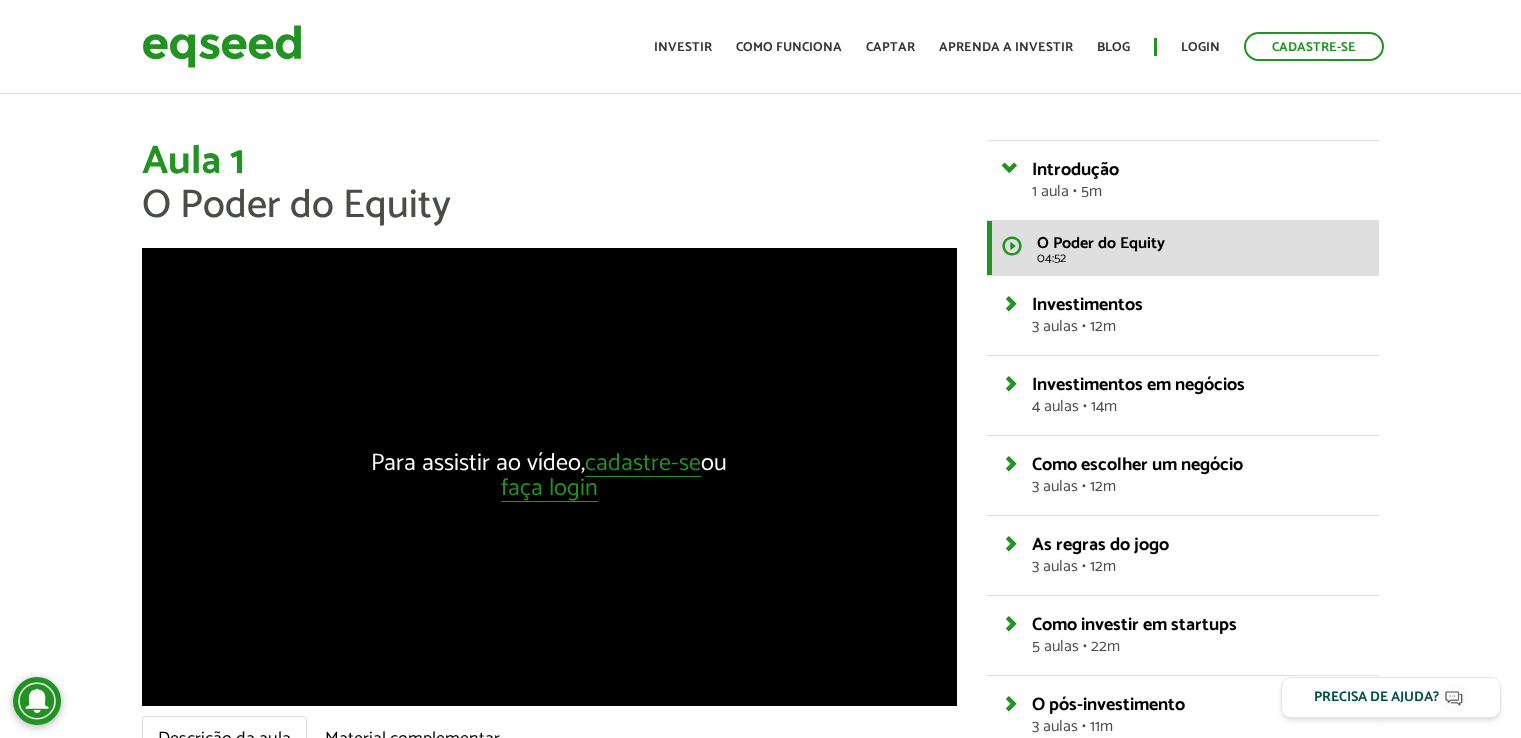 scroll, scrollTop: 0, scrollLeft: 0, axis: both 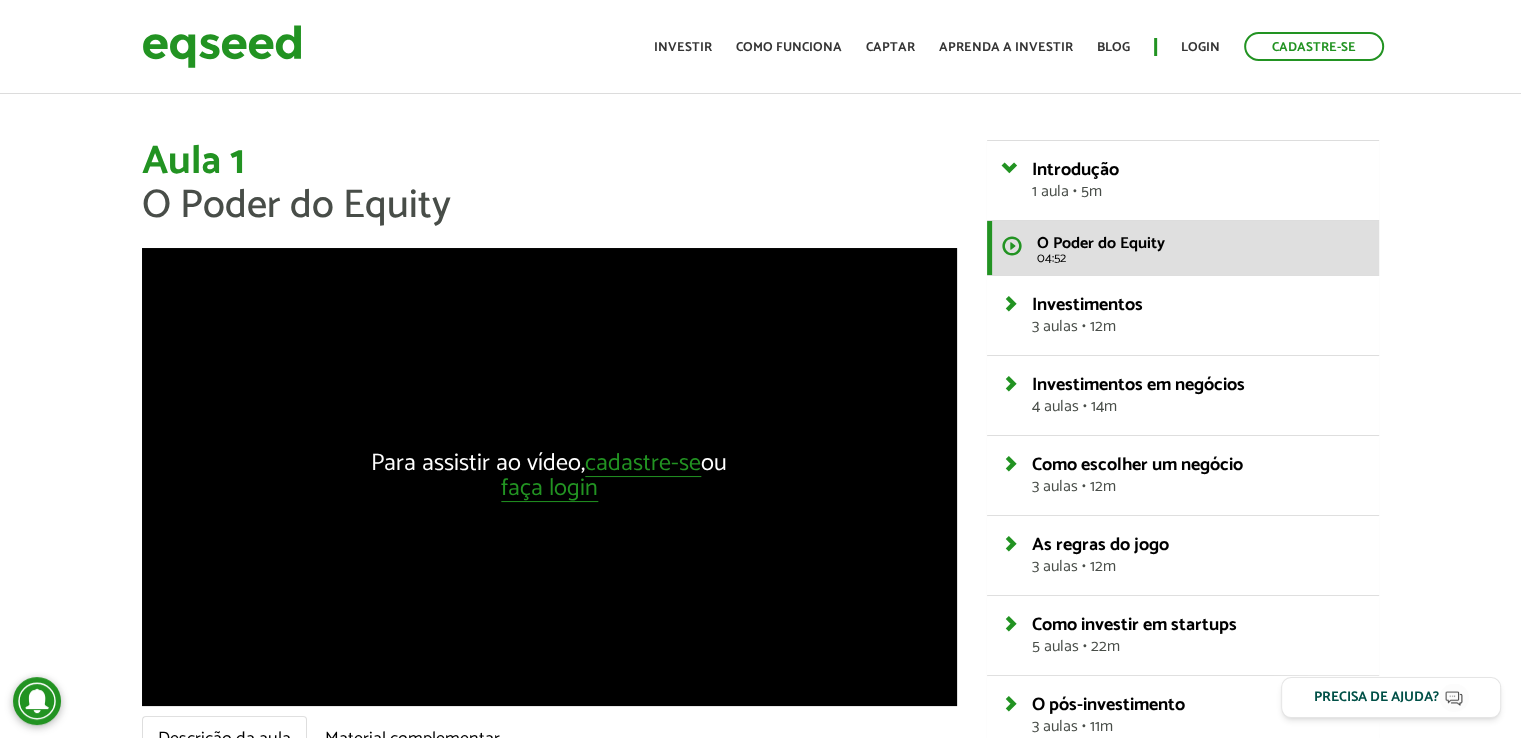 click on "Investimentos 3 aulas • 12m" at bounding box center (1183, 180) 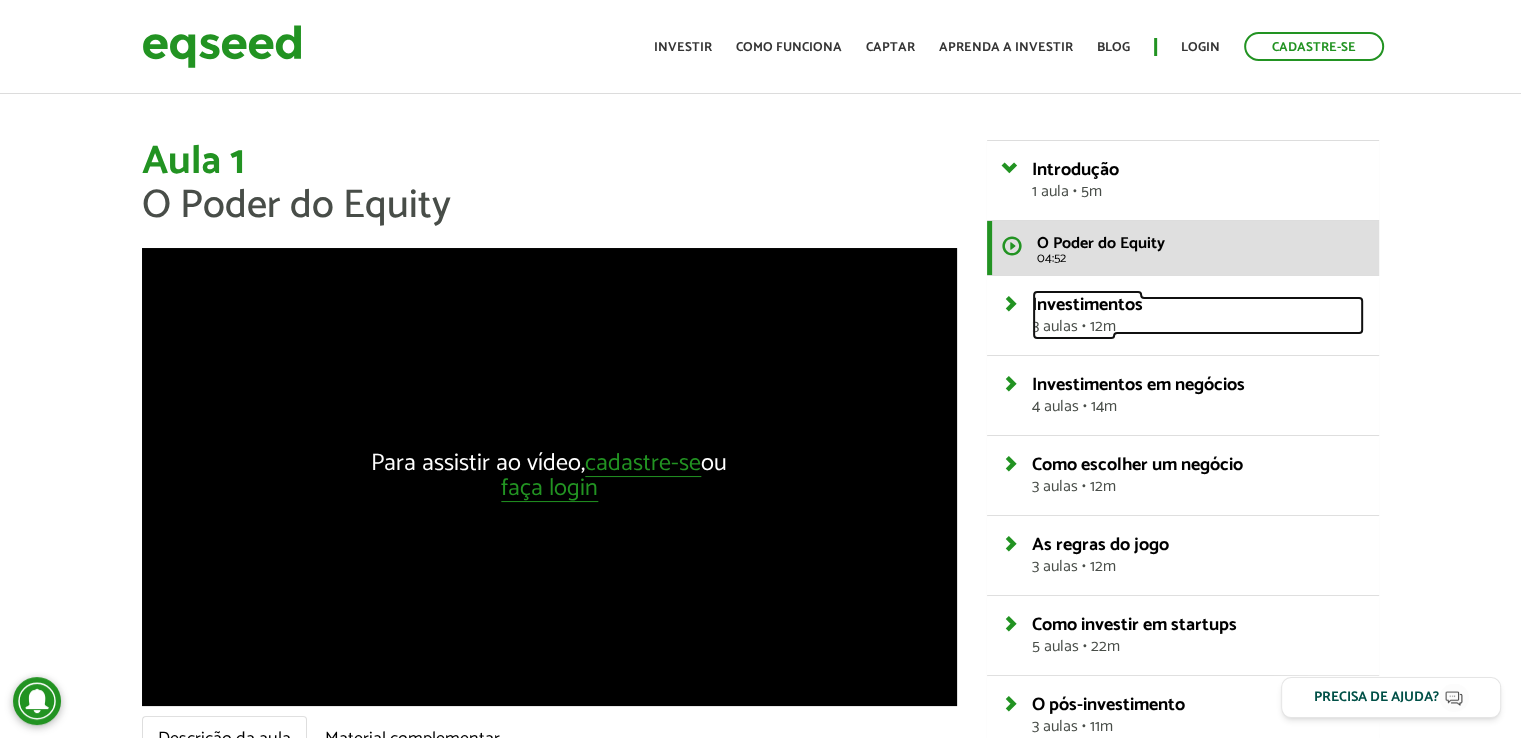 click on "Investimentos 3 aulas • 12m" at bounding box center [1198, 315] 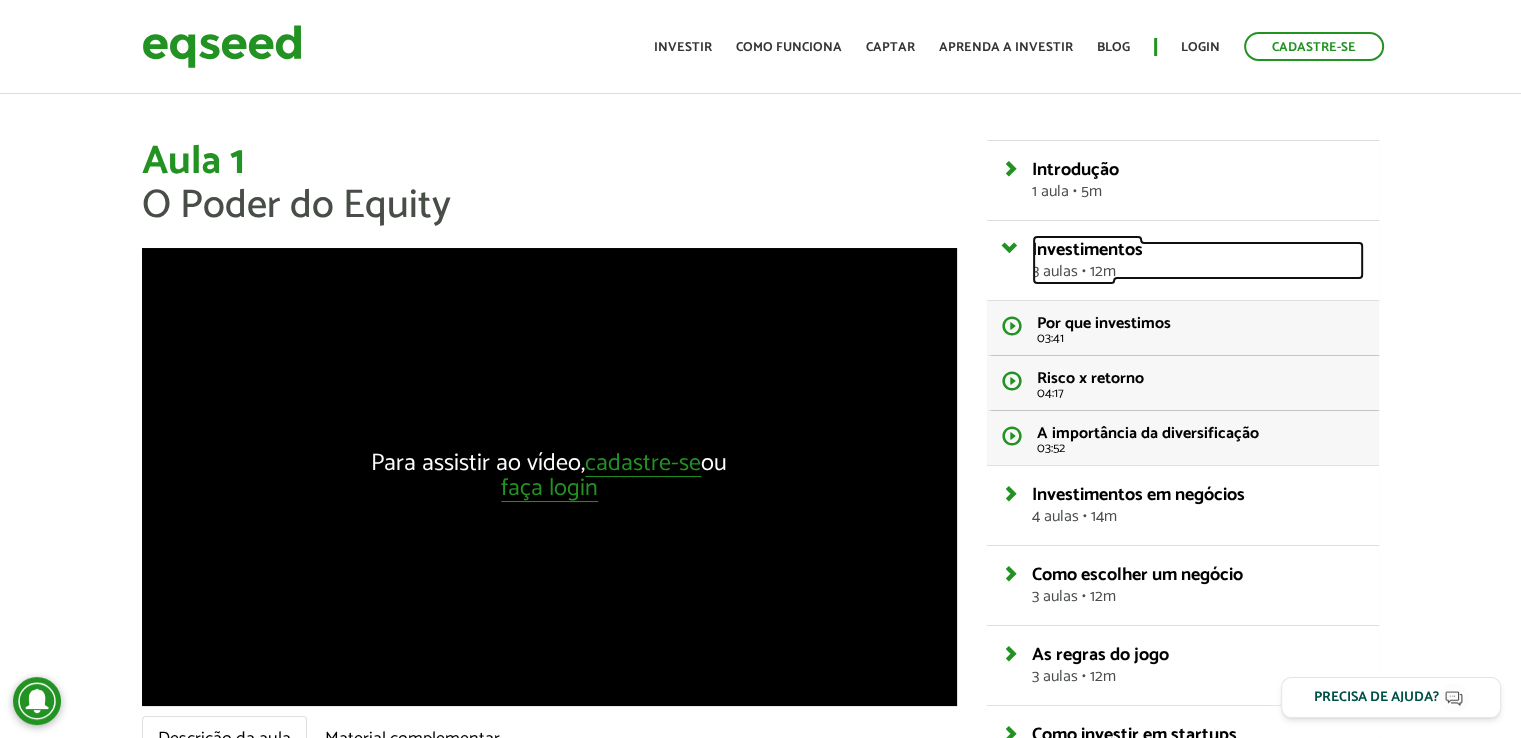 click on "Investimentos 3 aulas • 12m" at bounding box center (1198, 260) 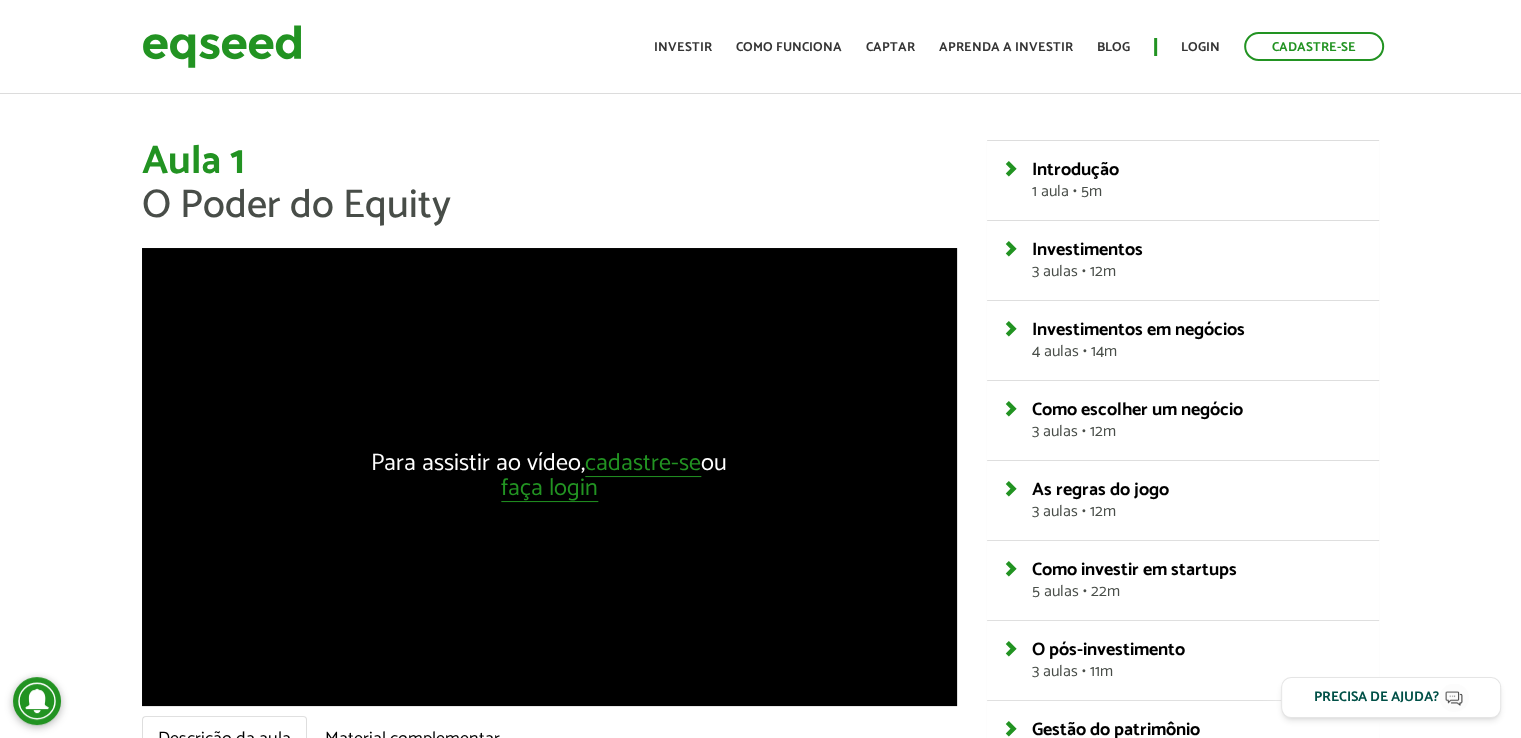 click on "Investimentos em negócios 4 aulas • 14m" at bounding box center [1183, 180] 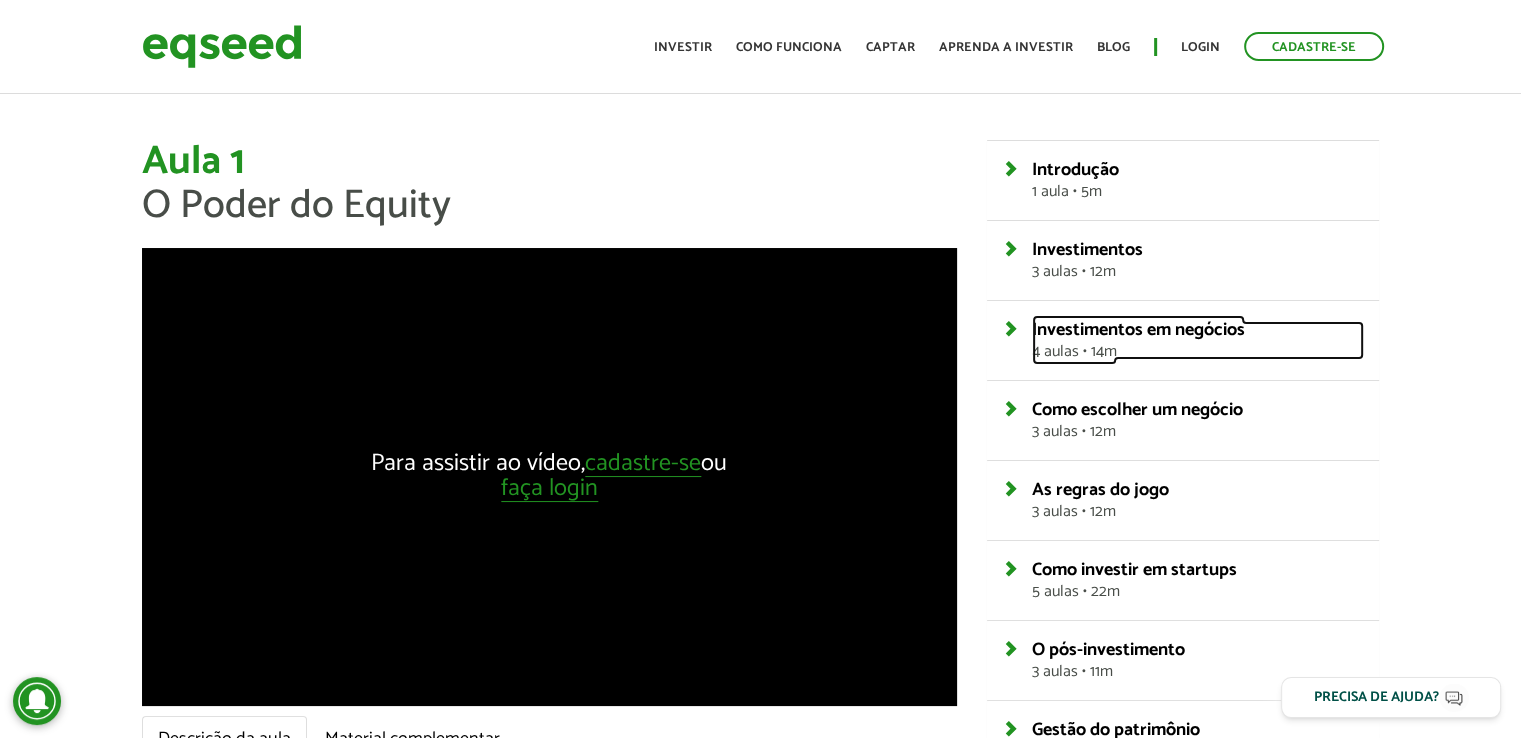 click on "Investimentos em negócios 4 aulas • 14m" at bounding box center [1198, 340] 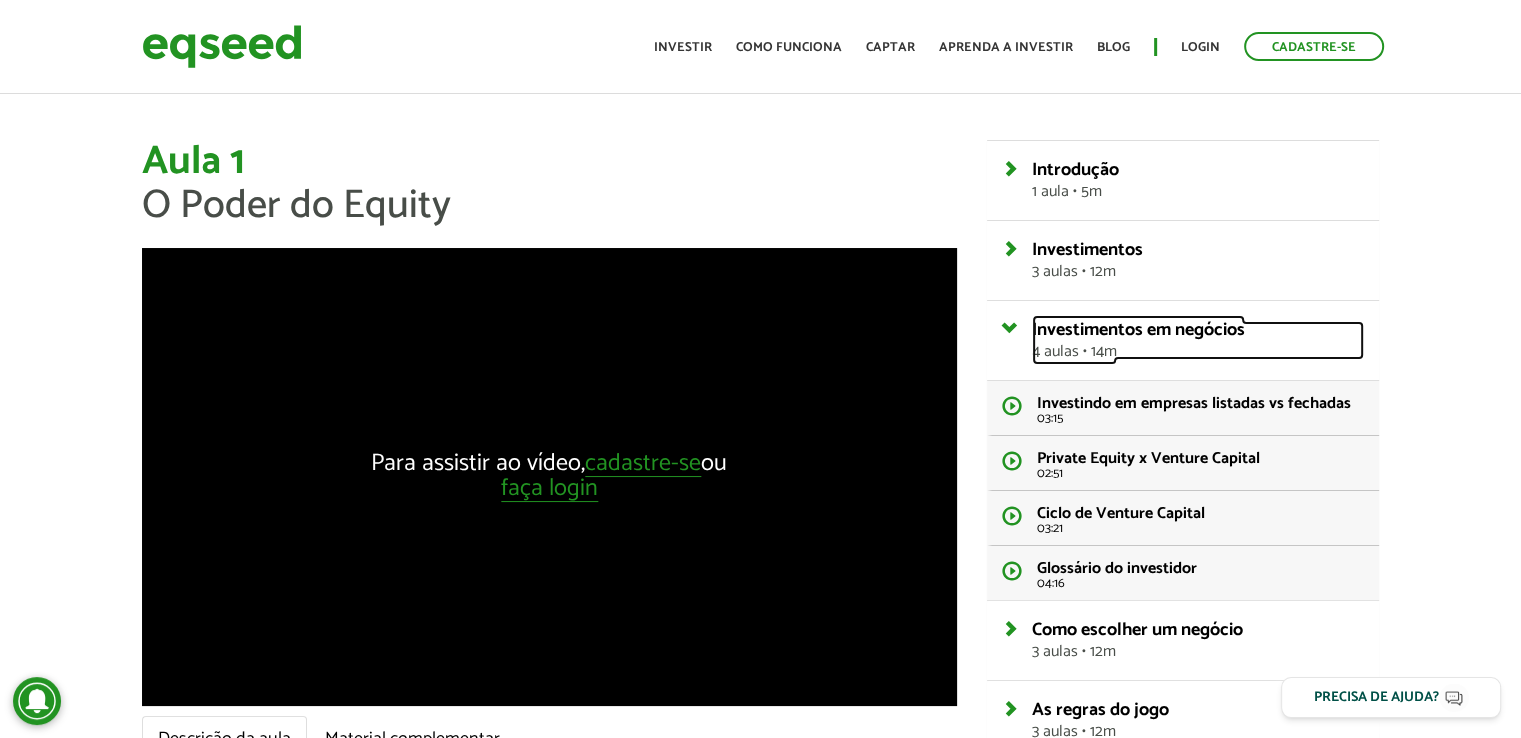 click on "Investimentos em negócios 4 aulas • 14m" at bounding box center [1198, 340] 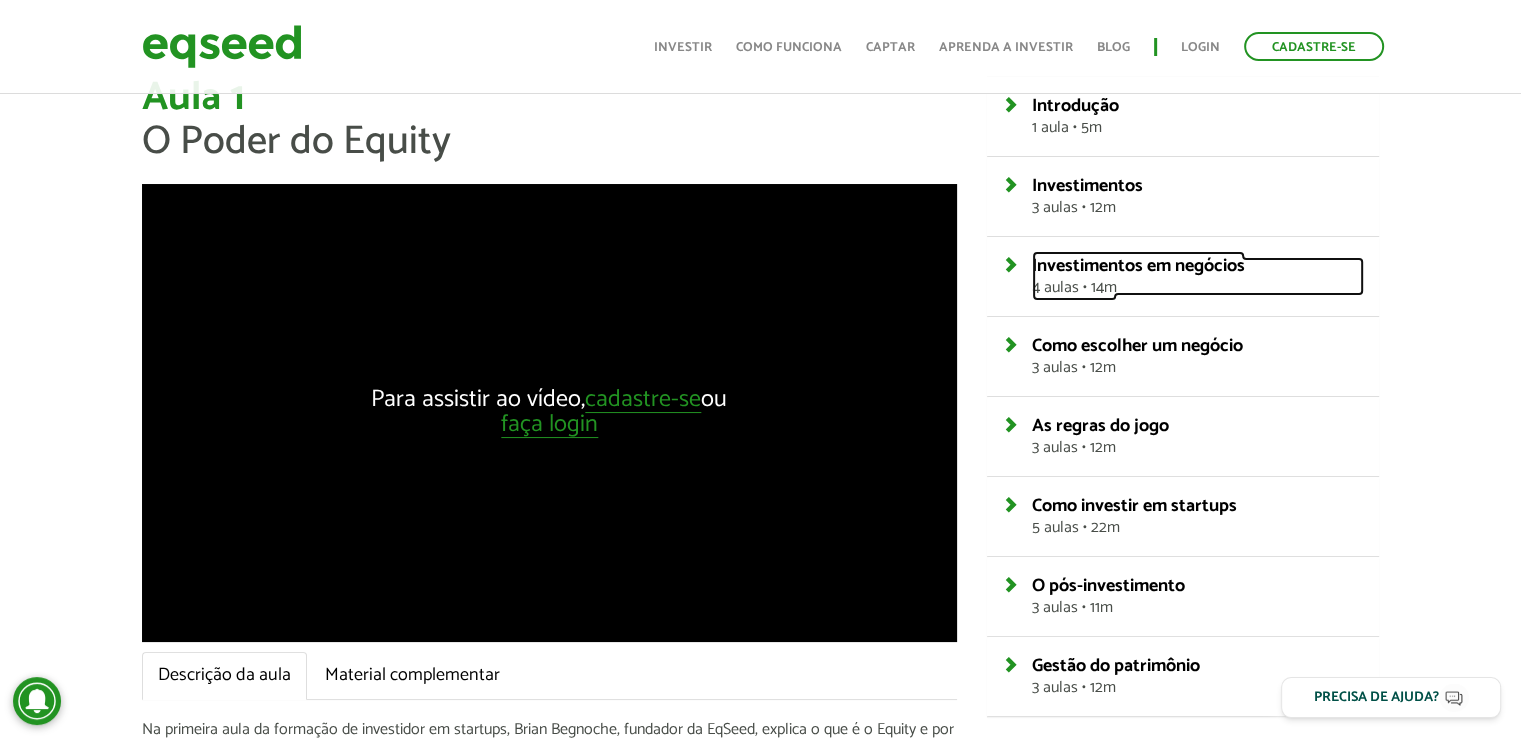 scroll, scrollTop: 0, scrollLeft: 0, axis: both 